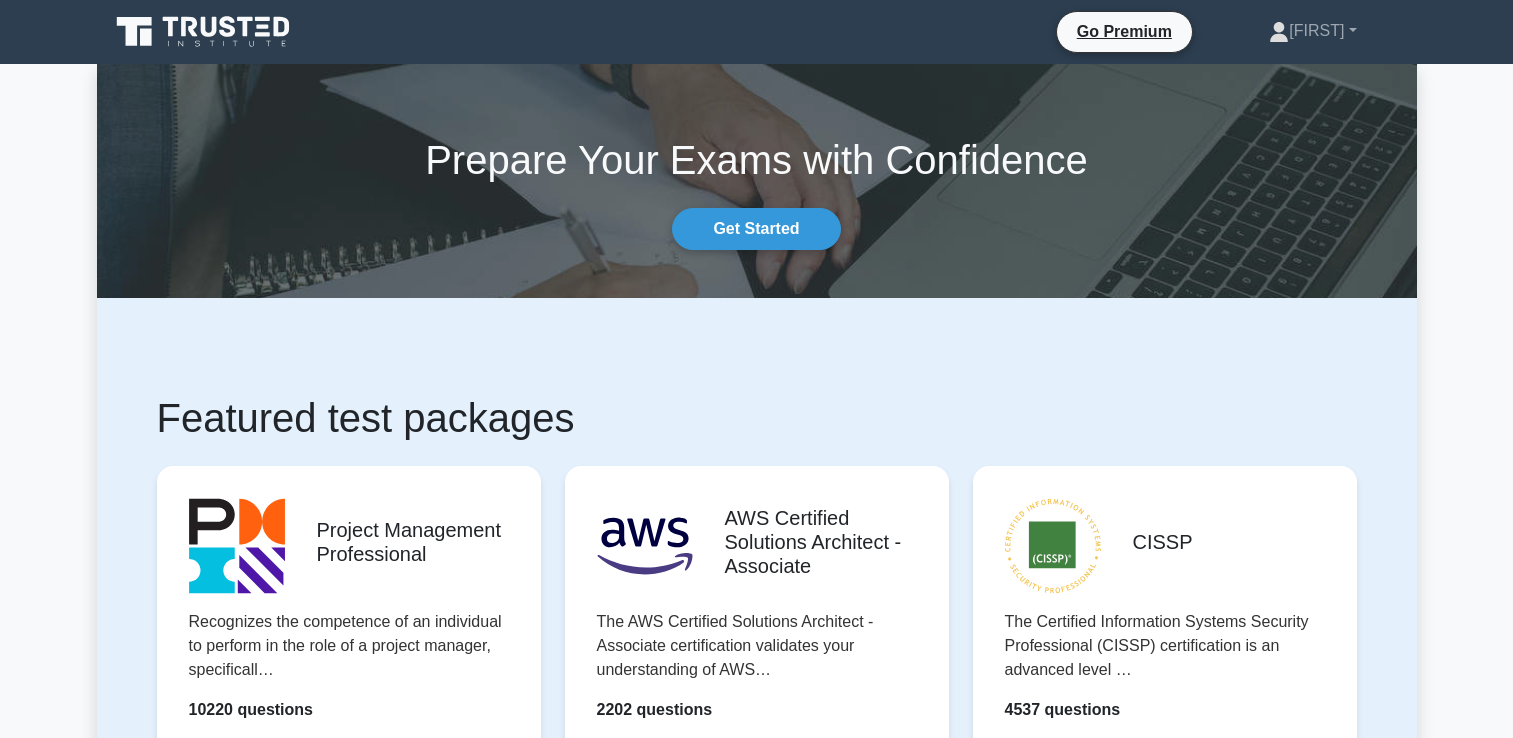 scroll, scrollTop: 505, scrollLeft: 0, axis: vertical 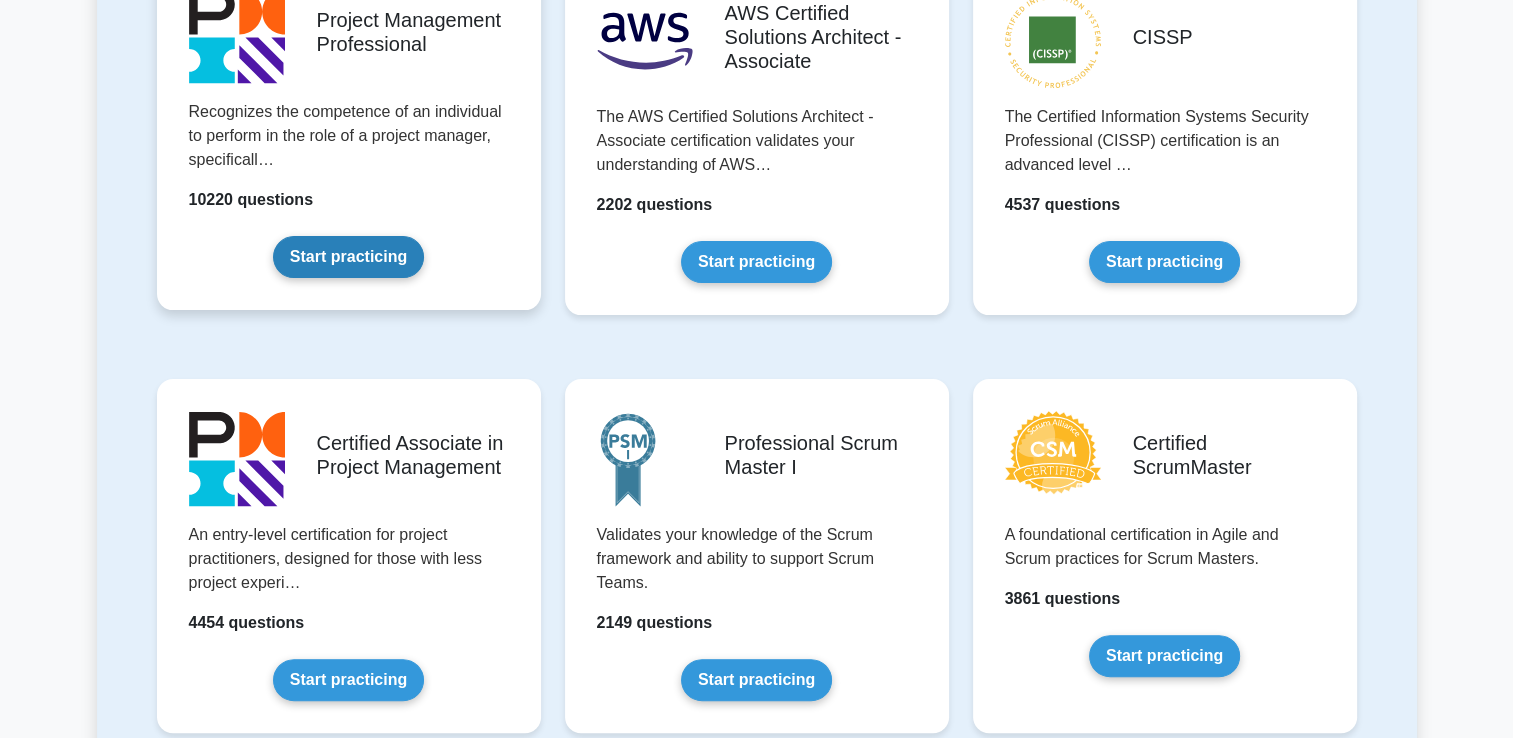 click on "Start practicing" at bounding box center [348, 257] 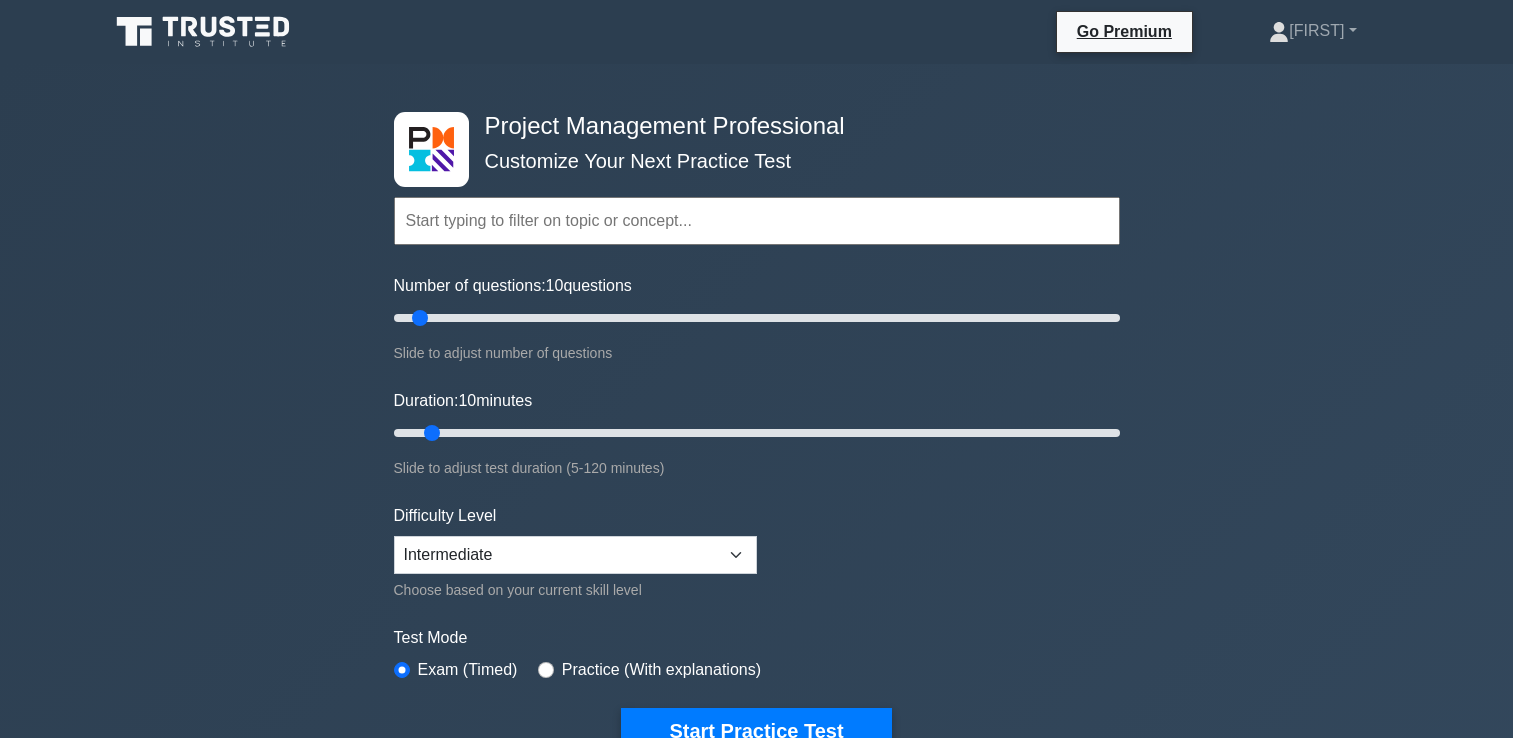 scroll, scrollTop: 0, scrollLeft: 0, axis: both 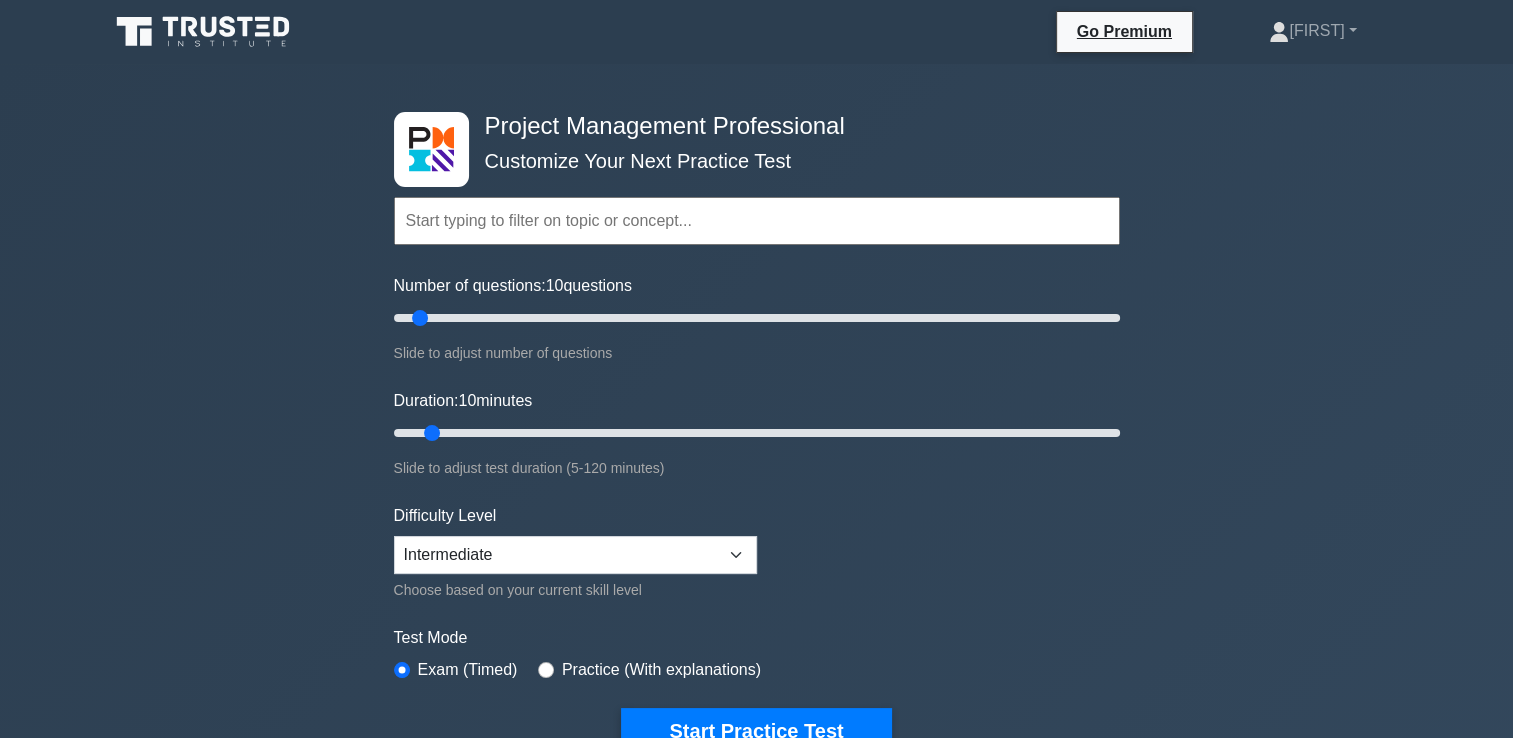 drag, startPoint x: 1511, startPoint y: 58, endPoint x: 1531, endPoint y: 214, distance: 157.27682 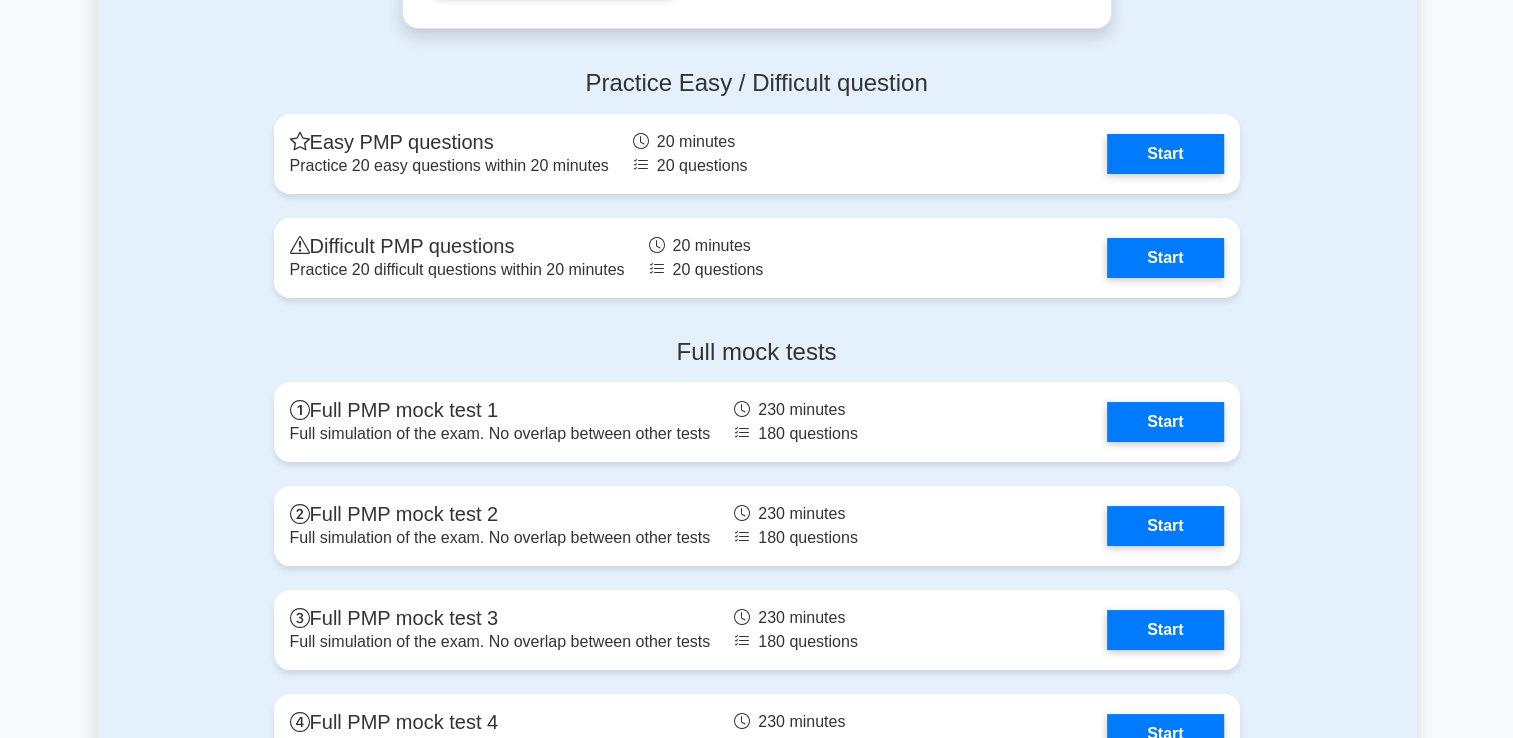 scroll, scrollTop: 7524, scrollLeft: 0, axis: vertical 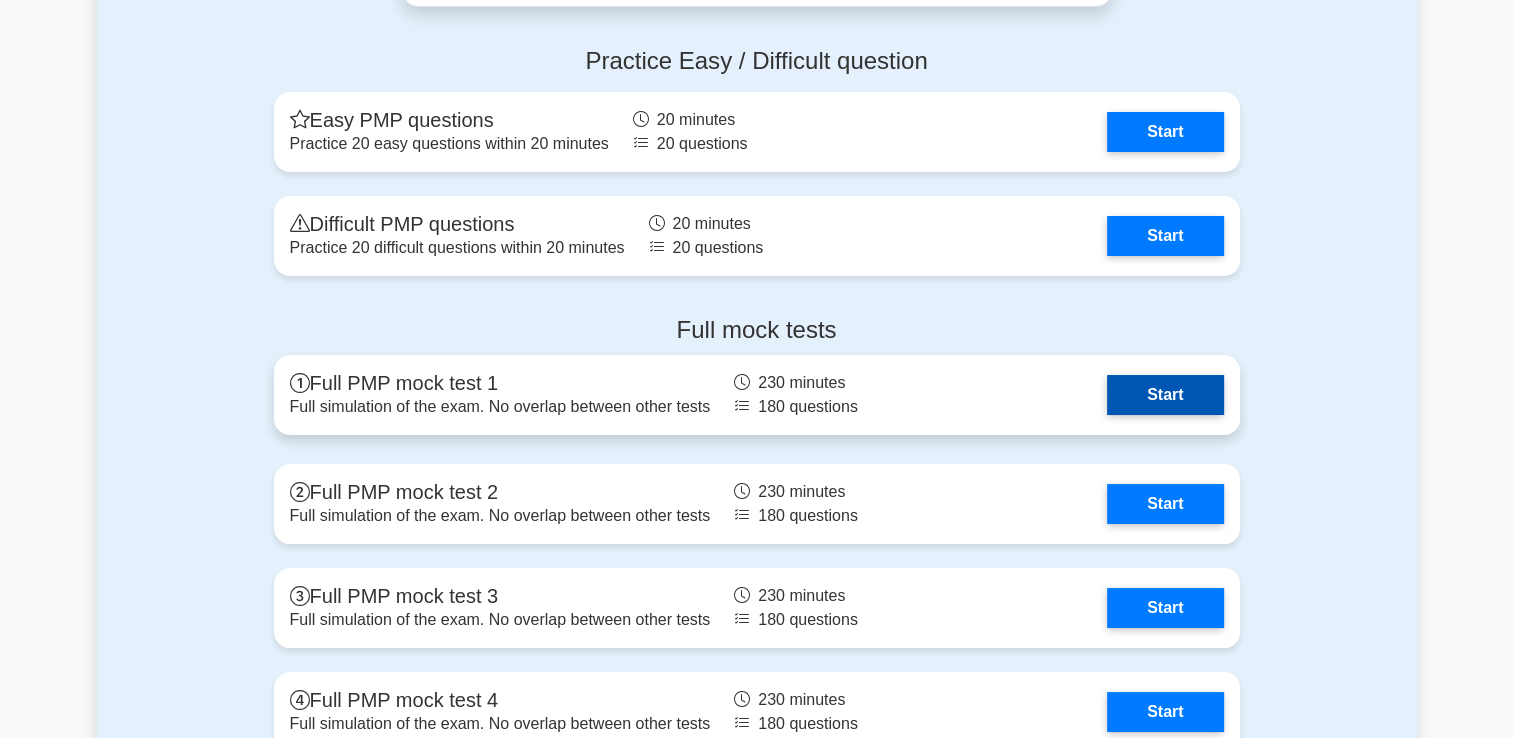 click on "Start" at bounding box center [1165, 395] 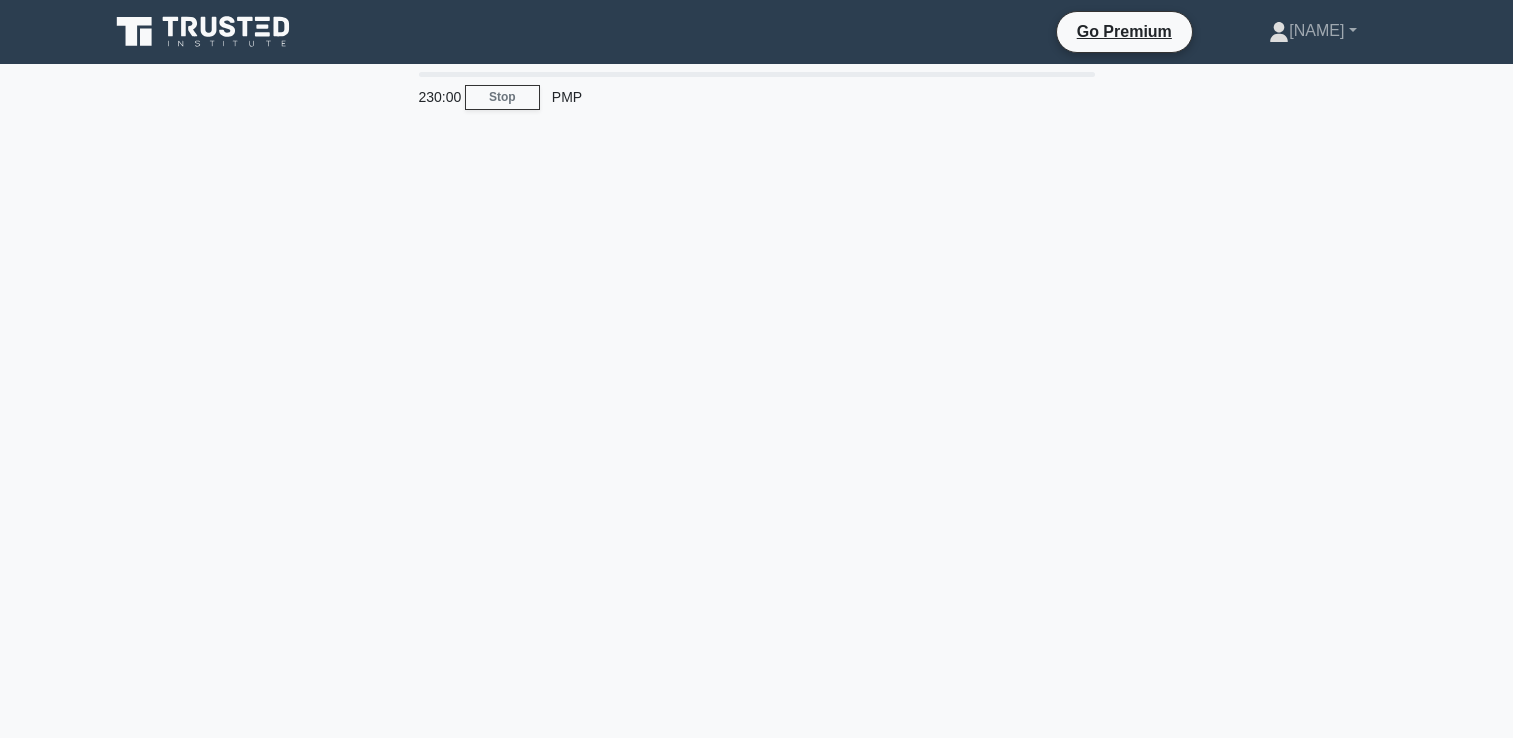 scroll, scrollTop: 0, scrollLeft: 0, axis: both 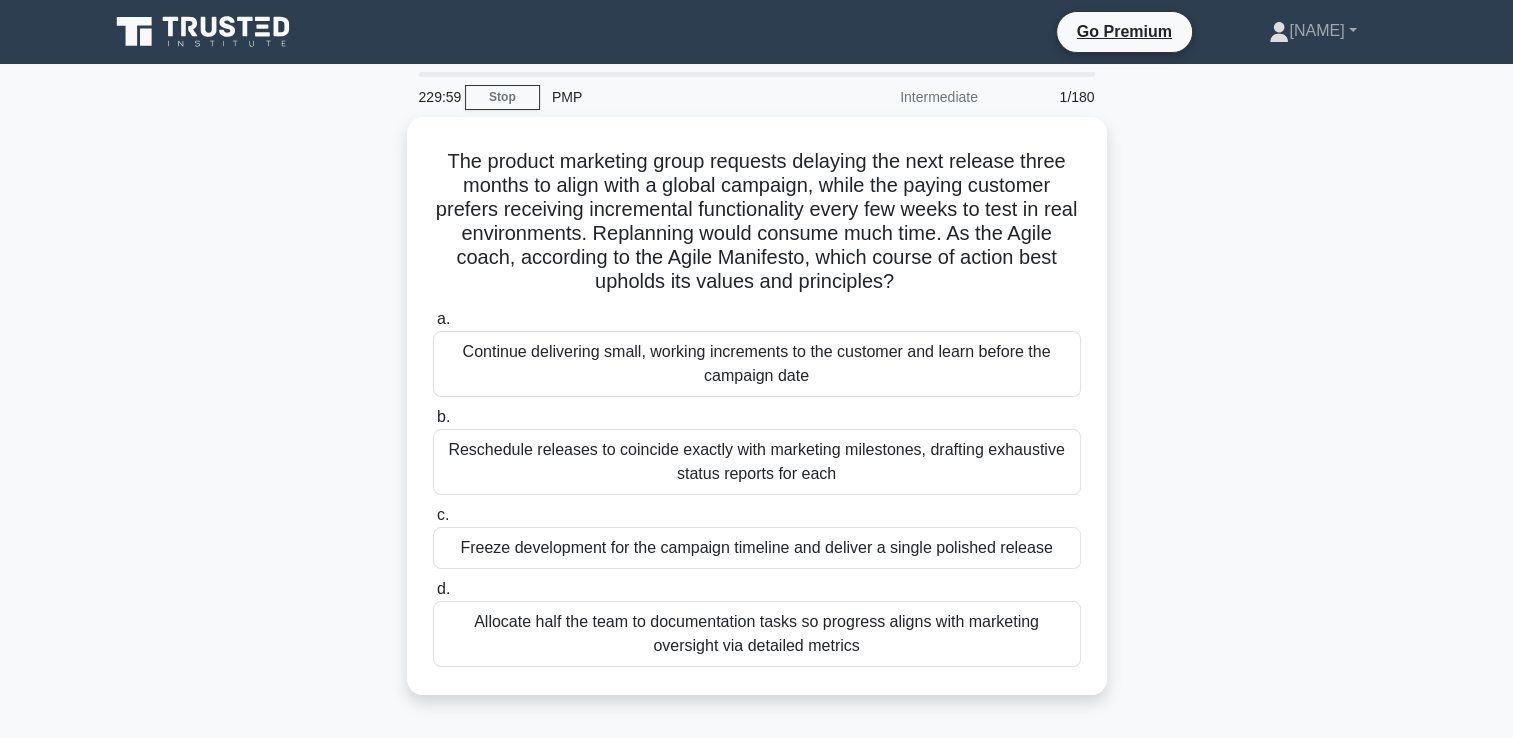 click on "The product marketing group requests delaying the next release three months to align with a global campaign, while the paying customer prefers receiving incremental functionality every few weeks to test in real environments. Replanning would consume much time. As the Agile coach, according to the Agile Manifesto, which course of action best upholds its values and principles?
.spinner_0XTQ{transform-origin:center;animation:spinner_y6GP .75s linear infinite}@keyframes spinner_y6GP{100%{transform:rotate(360deg)}}
a.
b. c." at bounding box center (757, 418) 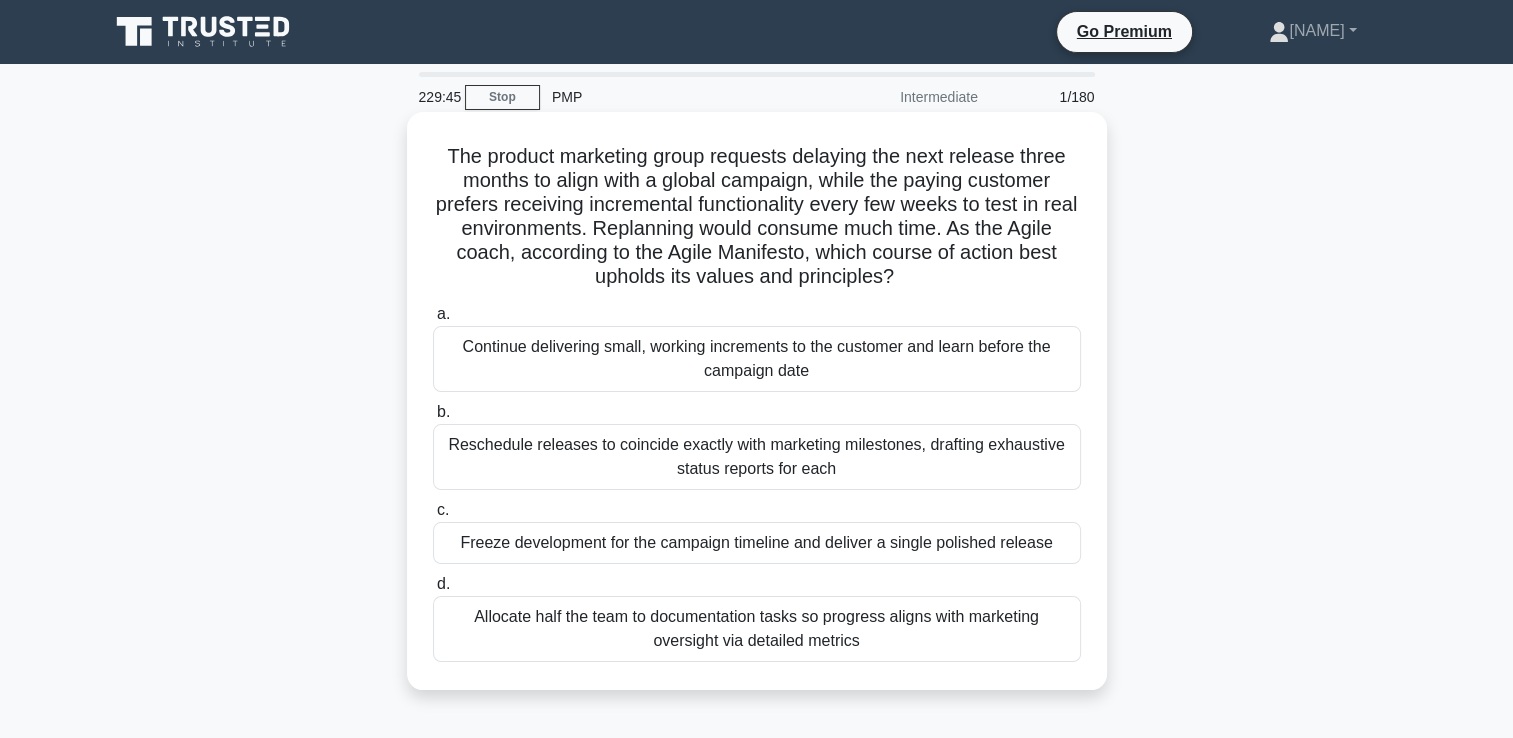 click on "a.
Continue delivering small, working increments to the customer and learn before the campaign date" at bounding box center [757, 347] 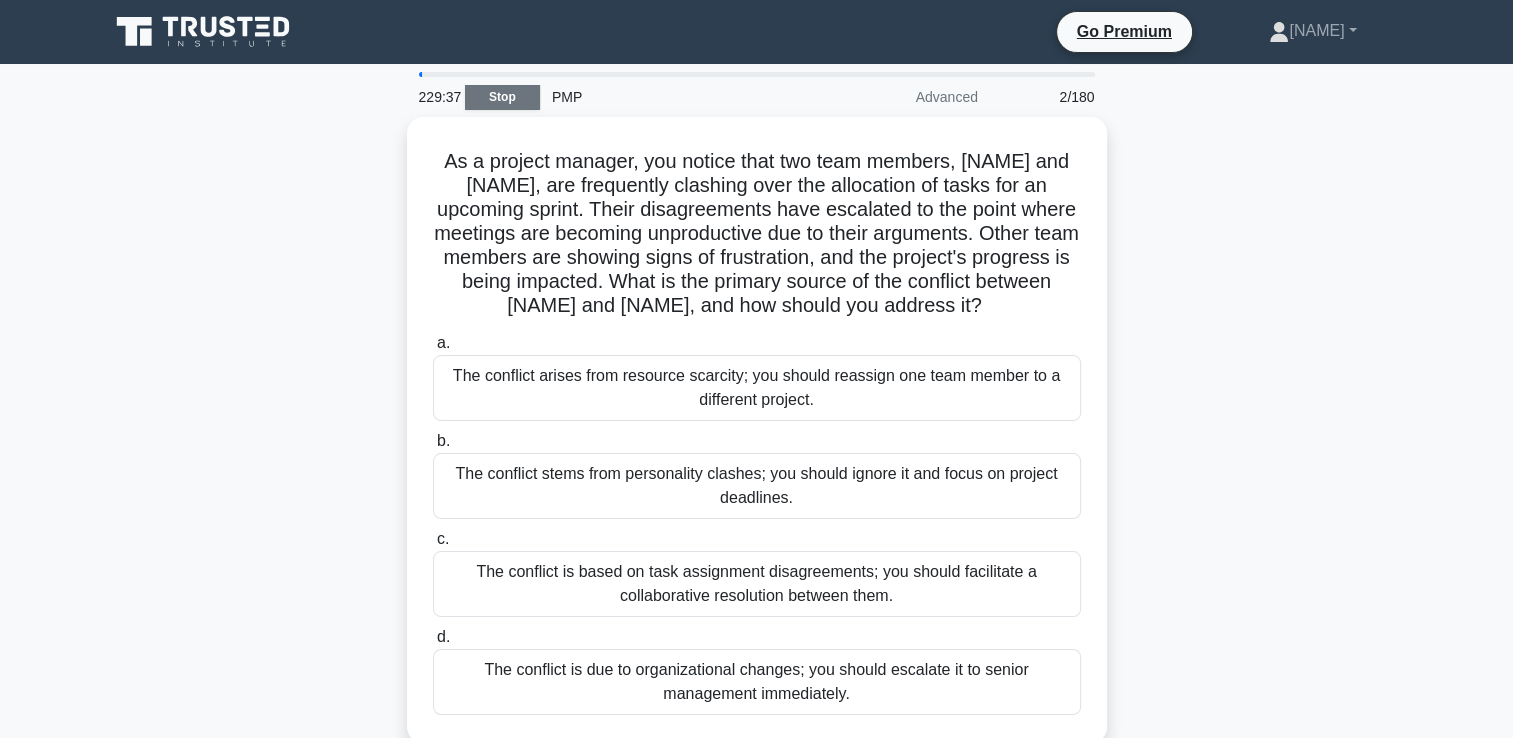 click on "Stop" at bounding box center [502, 97] 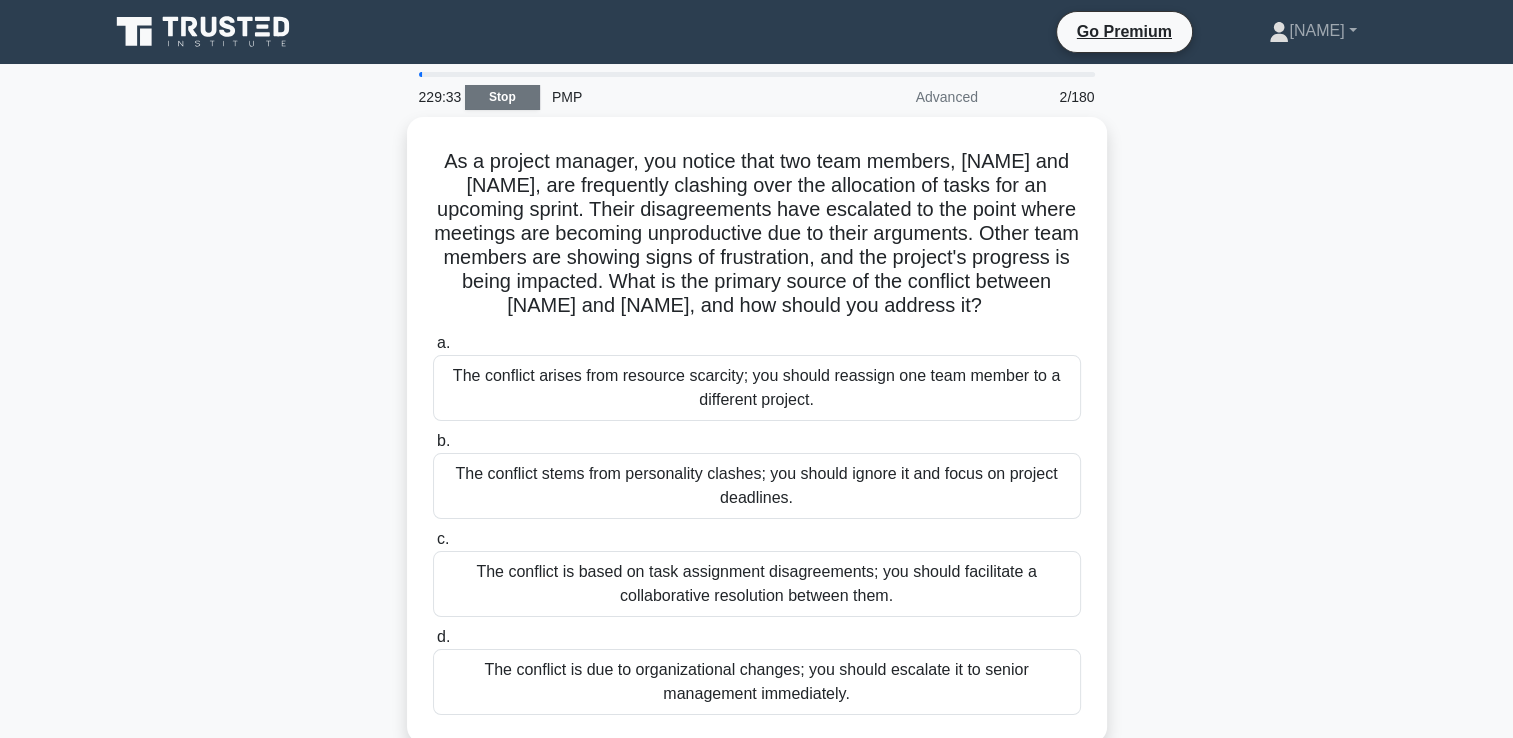 click on "Stop" at bounding box center (502, 97) 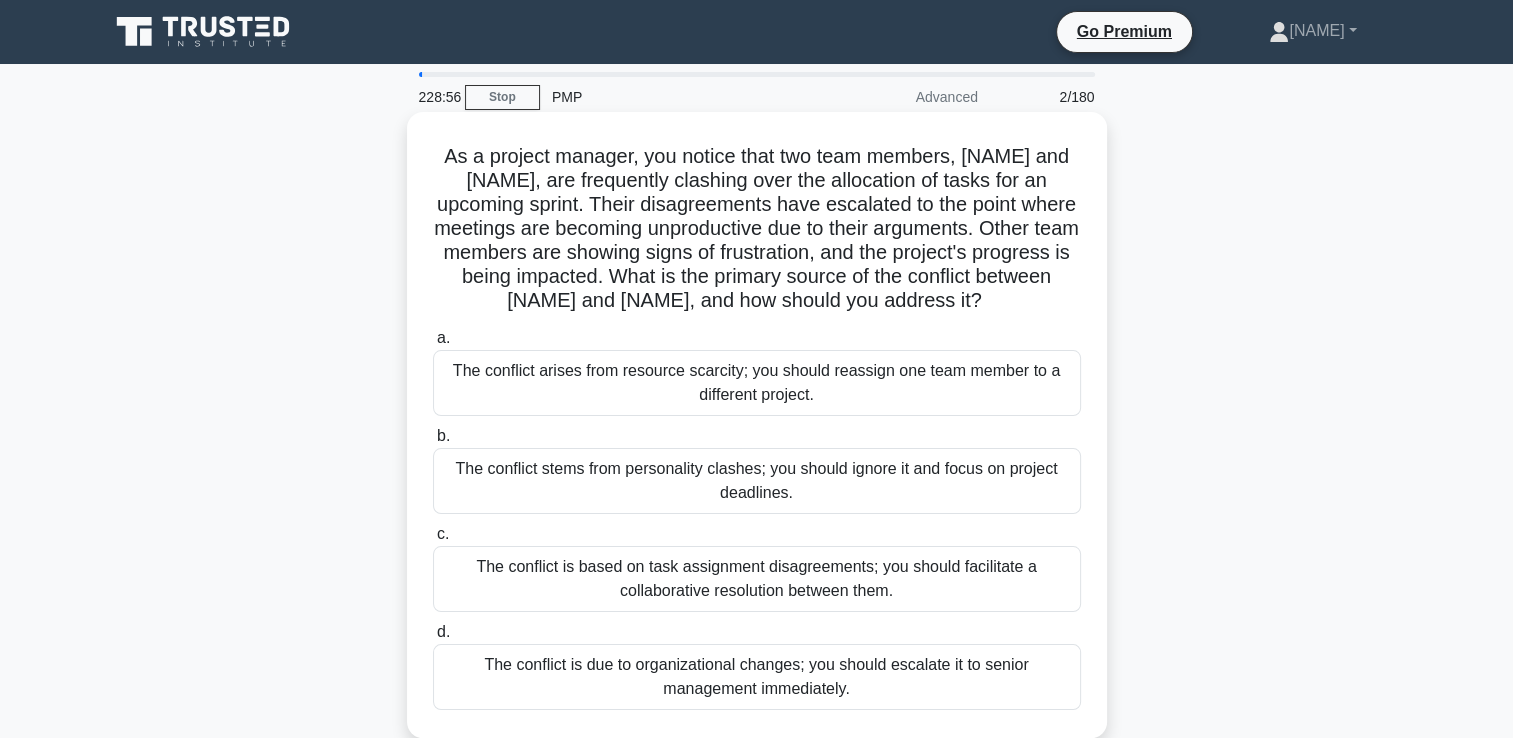 click on "The conflict is based on task assignment disagreements; you should facilitate a collaborative resolution between them." at bounding box center (757, 579) 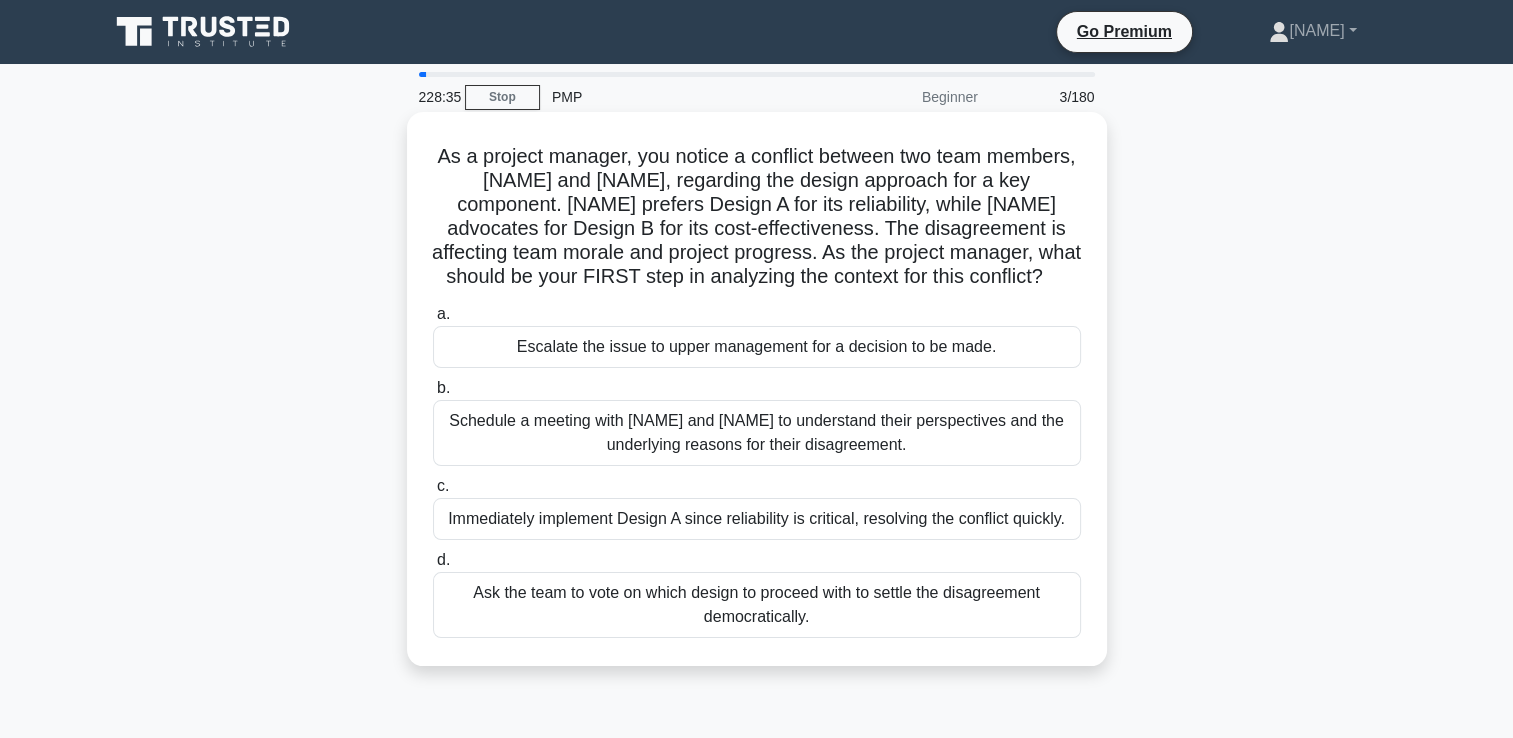 click on "Schedule a meeting with Sarah and John to understand their perspectives and the underlying reasons for their disagreement." at bounding box center [757, 433] 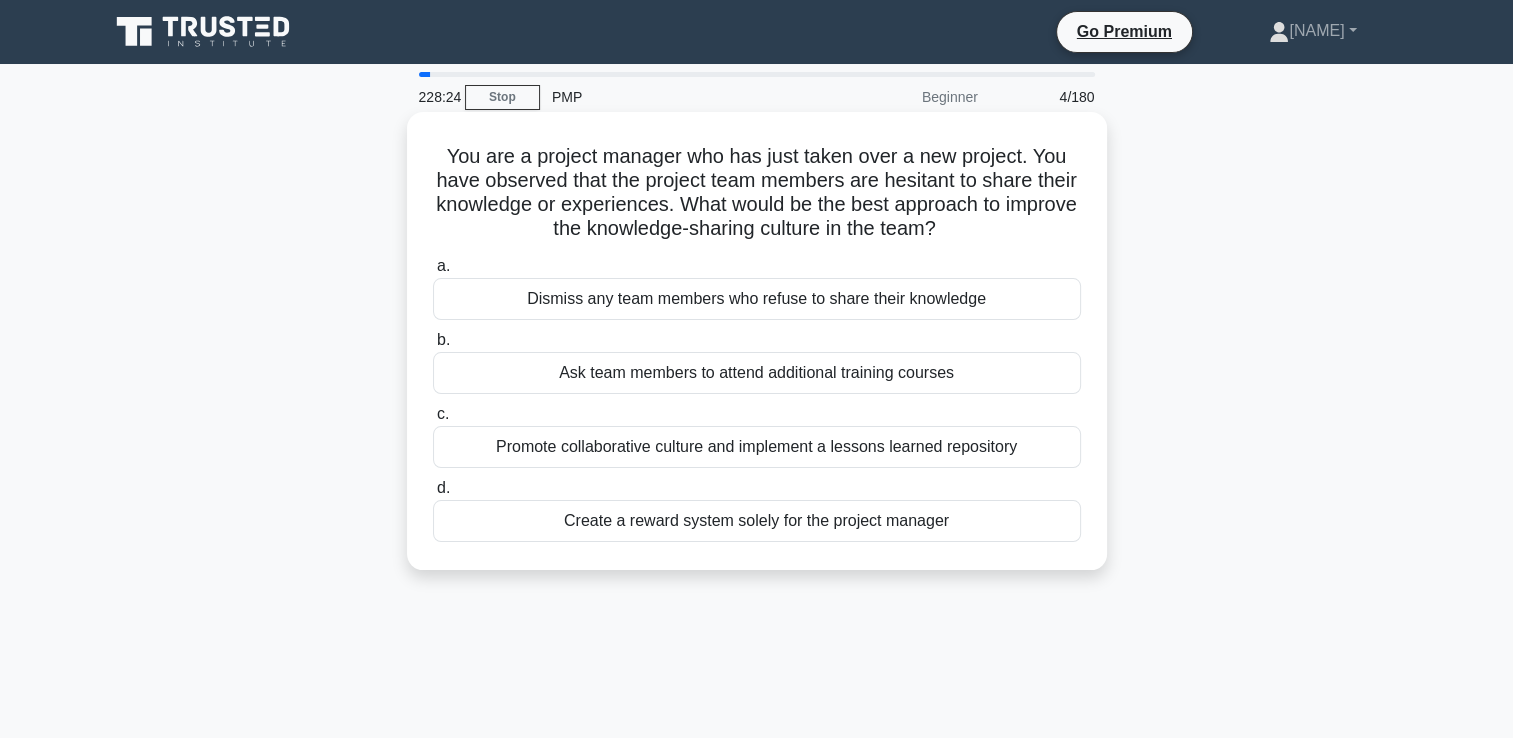 click on "Promote collaborative culture and implement a lessons learned repository" at bounding box center (757, 447) 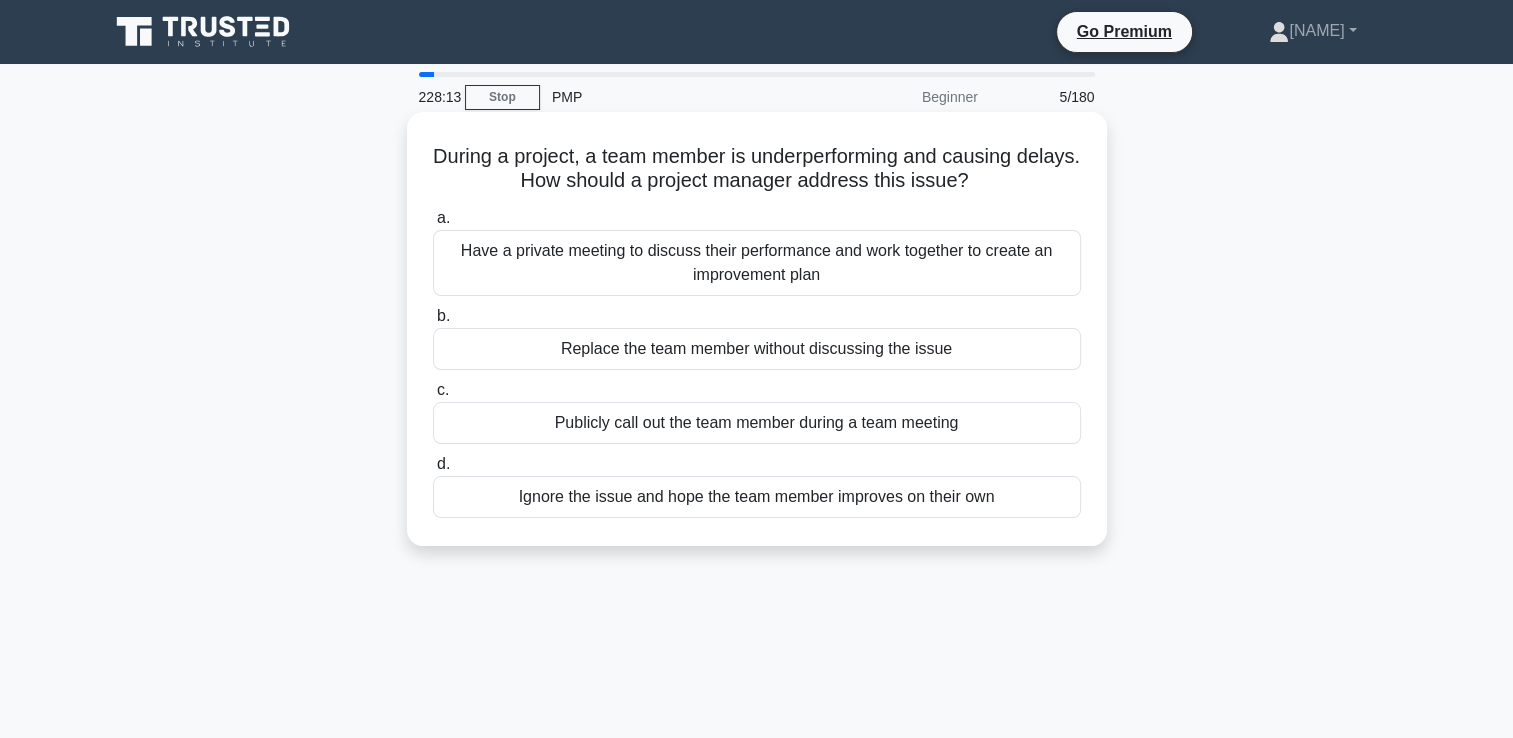 click on "Have a private meeting to discuss their performance and work together to create an improvement plan" at bounding box center (757, 263) 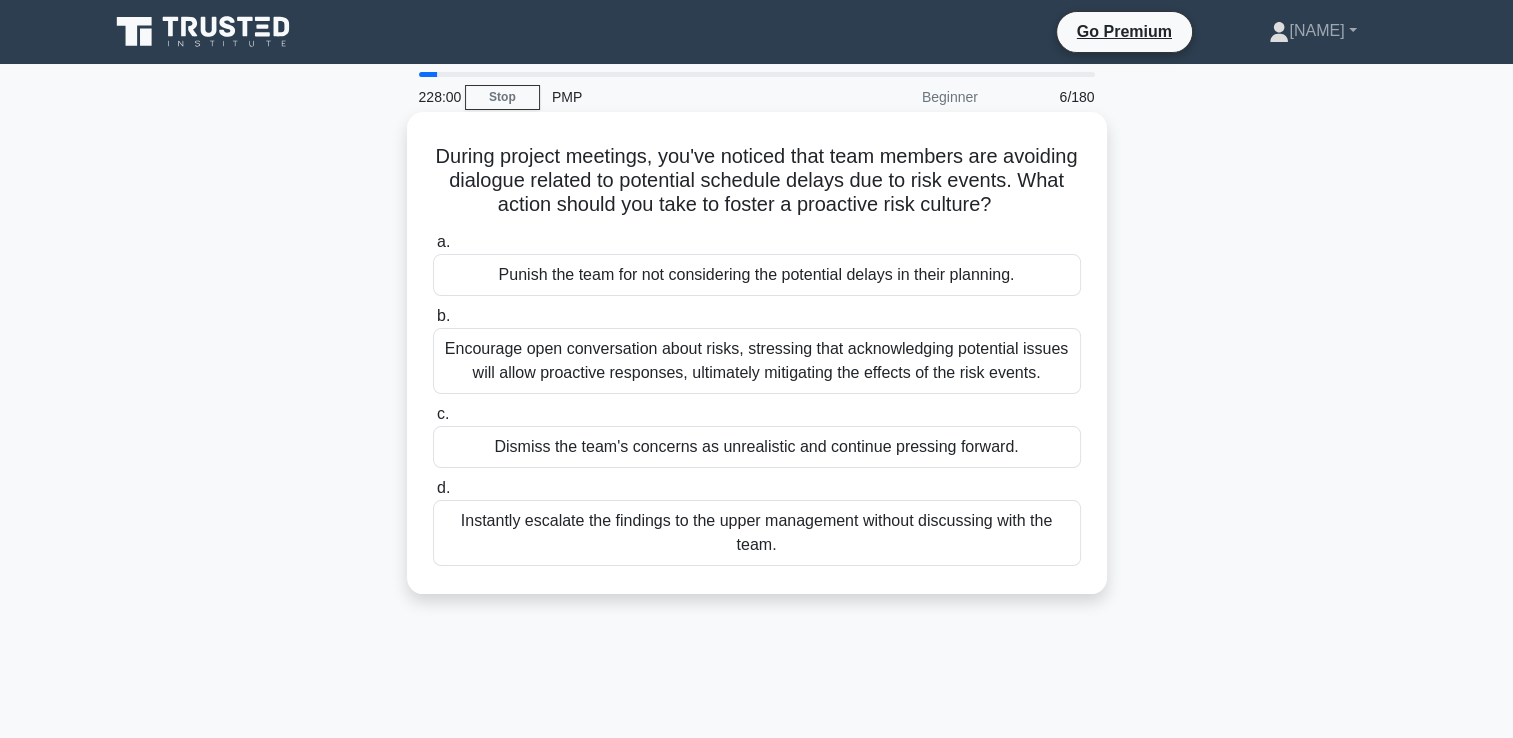 click on "Encourage open conversation about risks, stressing that acknowledging potential issues will allow proactive responses, ultimately mitigating the effects of the risk events." at bounding box center (757, 361) 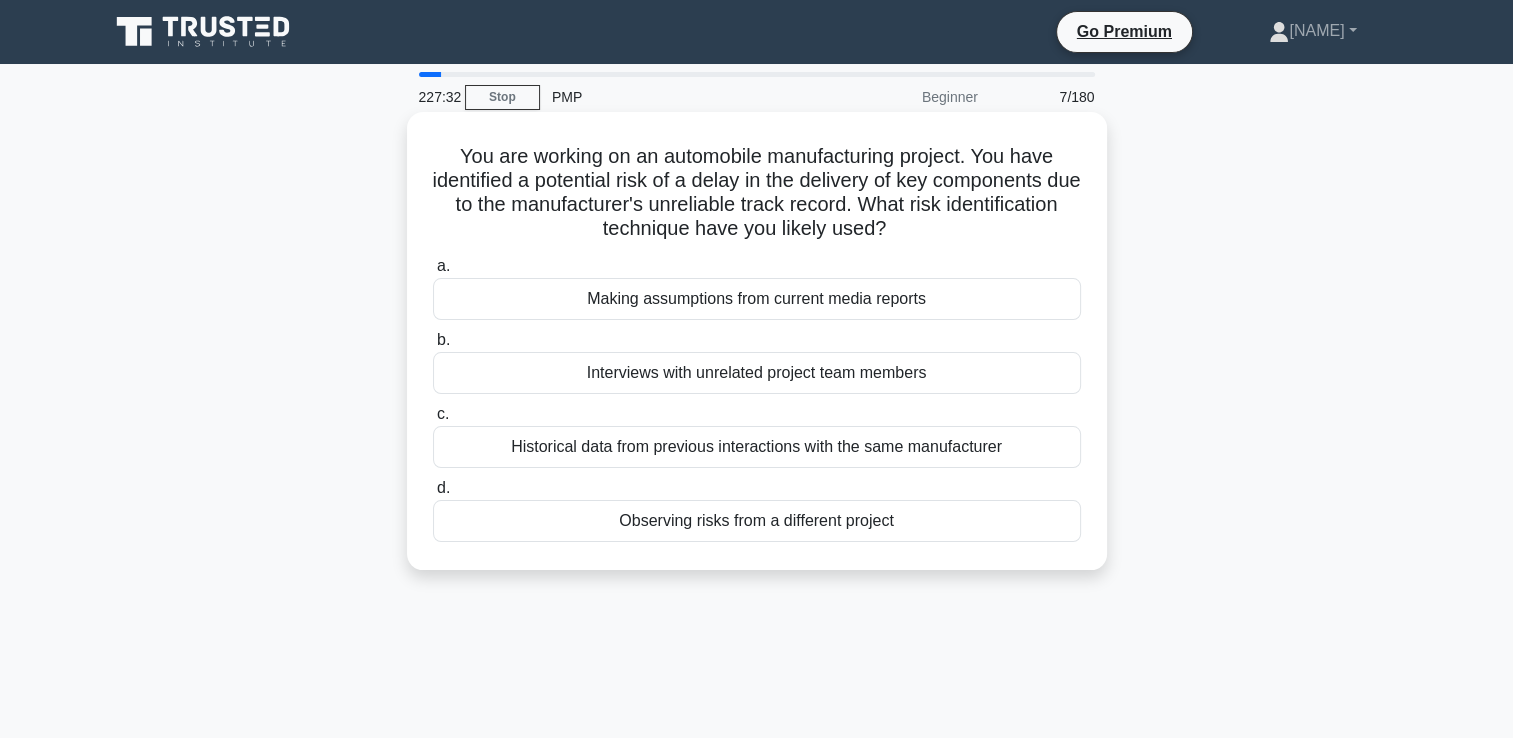 drag, startPoint x: 763, startPoint y: 454, endPoint x: 615, endPoint y: 442, distance: 148.48569 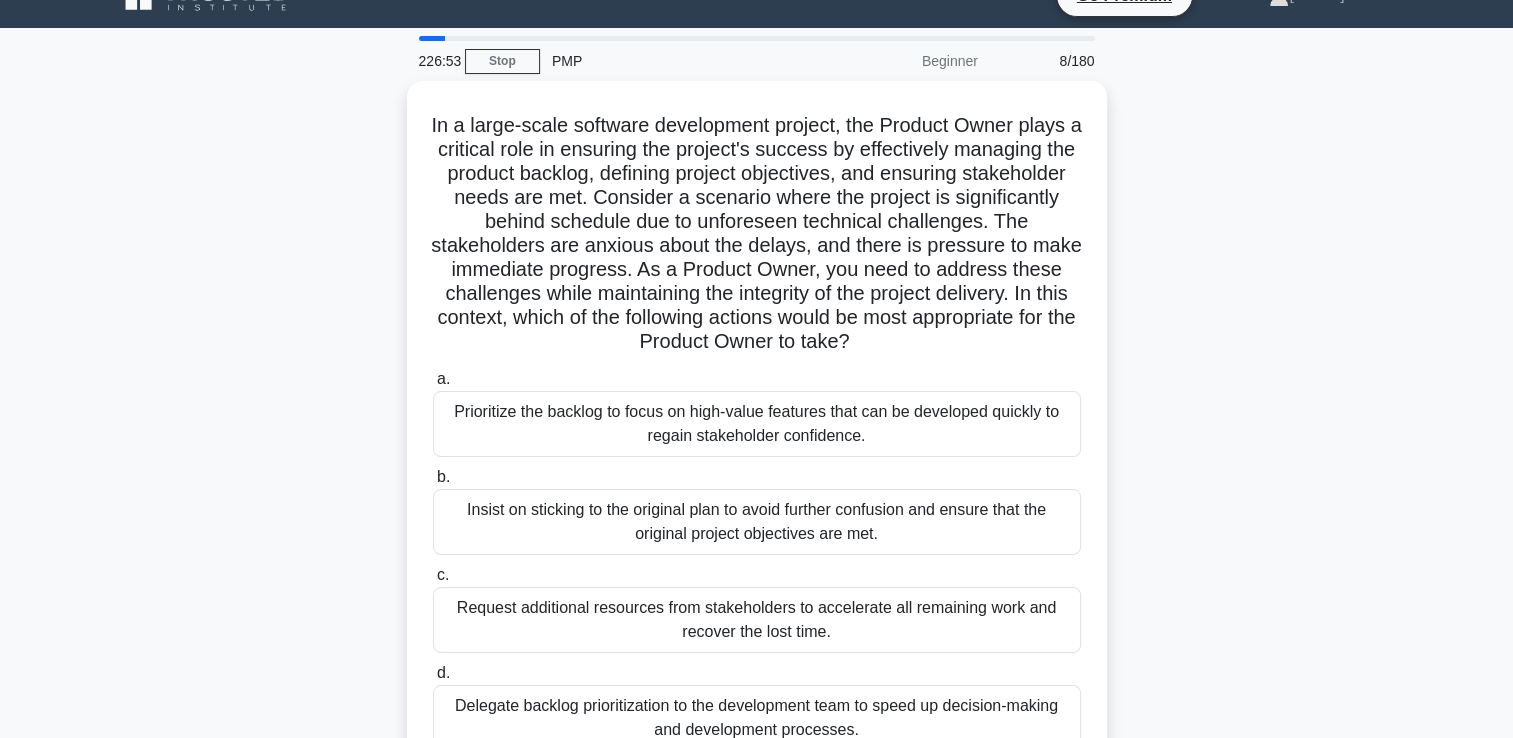 scroll, scrollTop: 36, scrollLeft: 0, axis: vertical 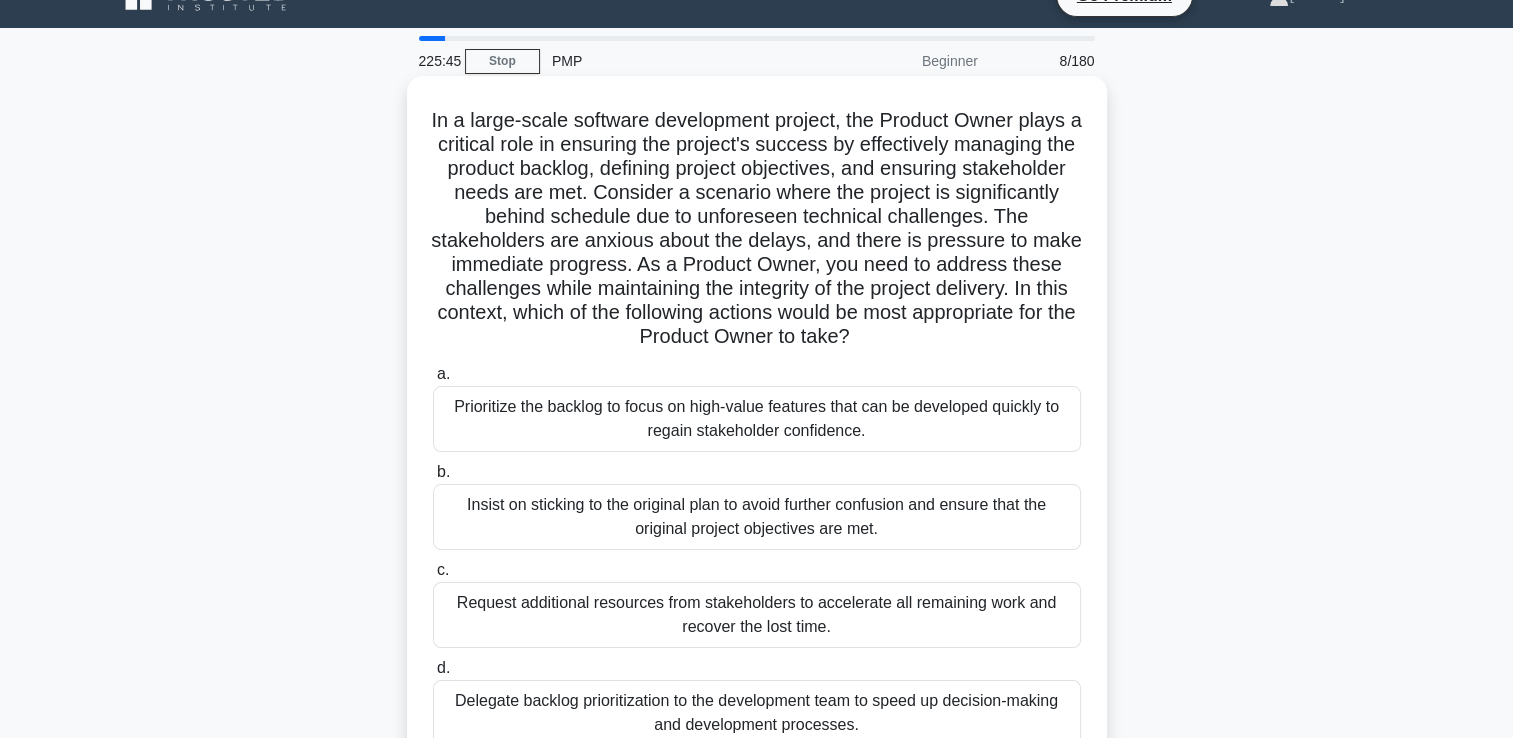 click on "Prioritize the backlog to focus on high-value features that can be developed quickly to regain stakeholder confidence." at bounding box center (757, 419) 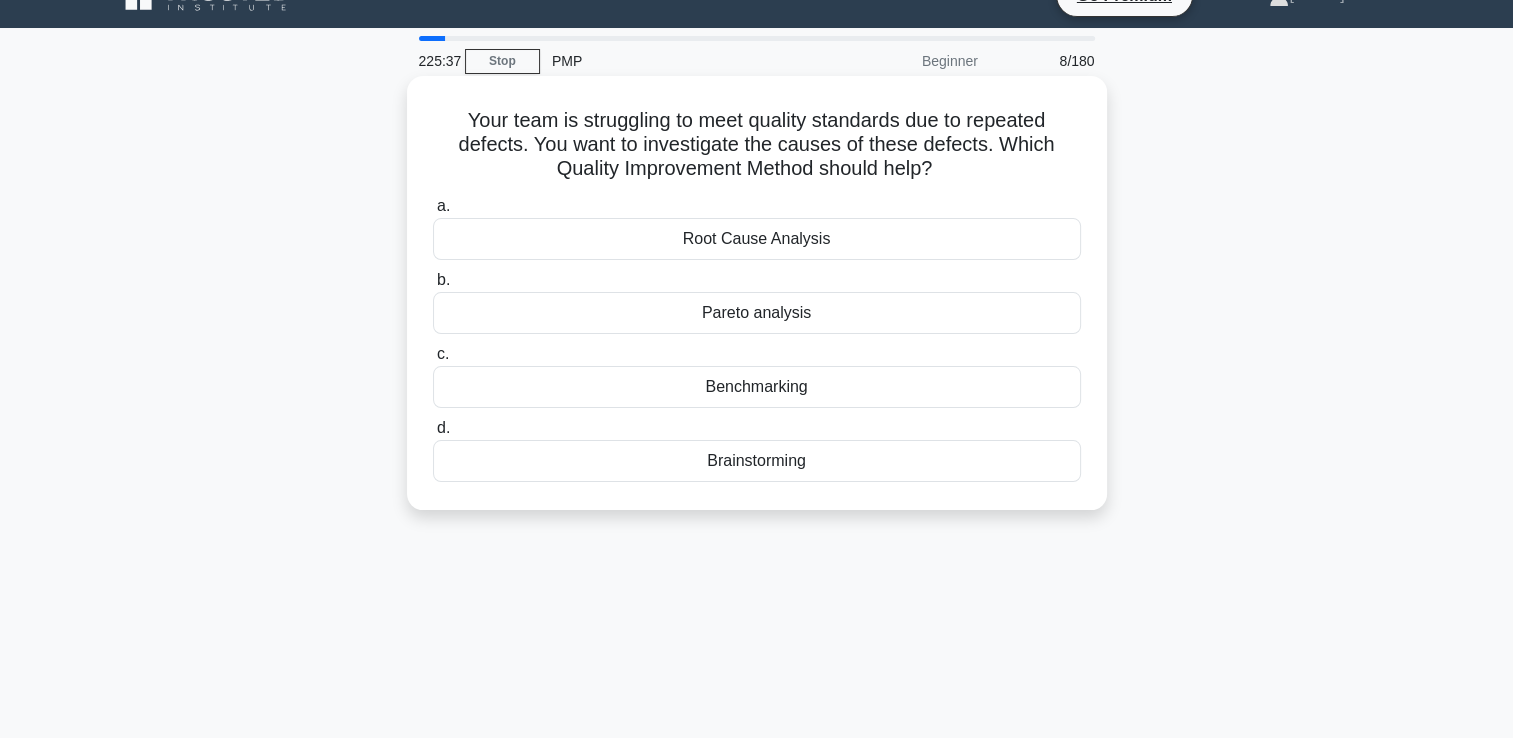 click on "Root Cause Analysis" at bounding box center (757, 239) 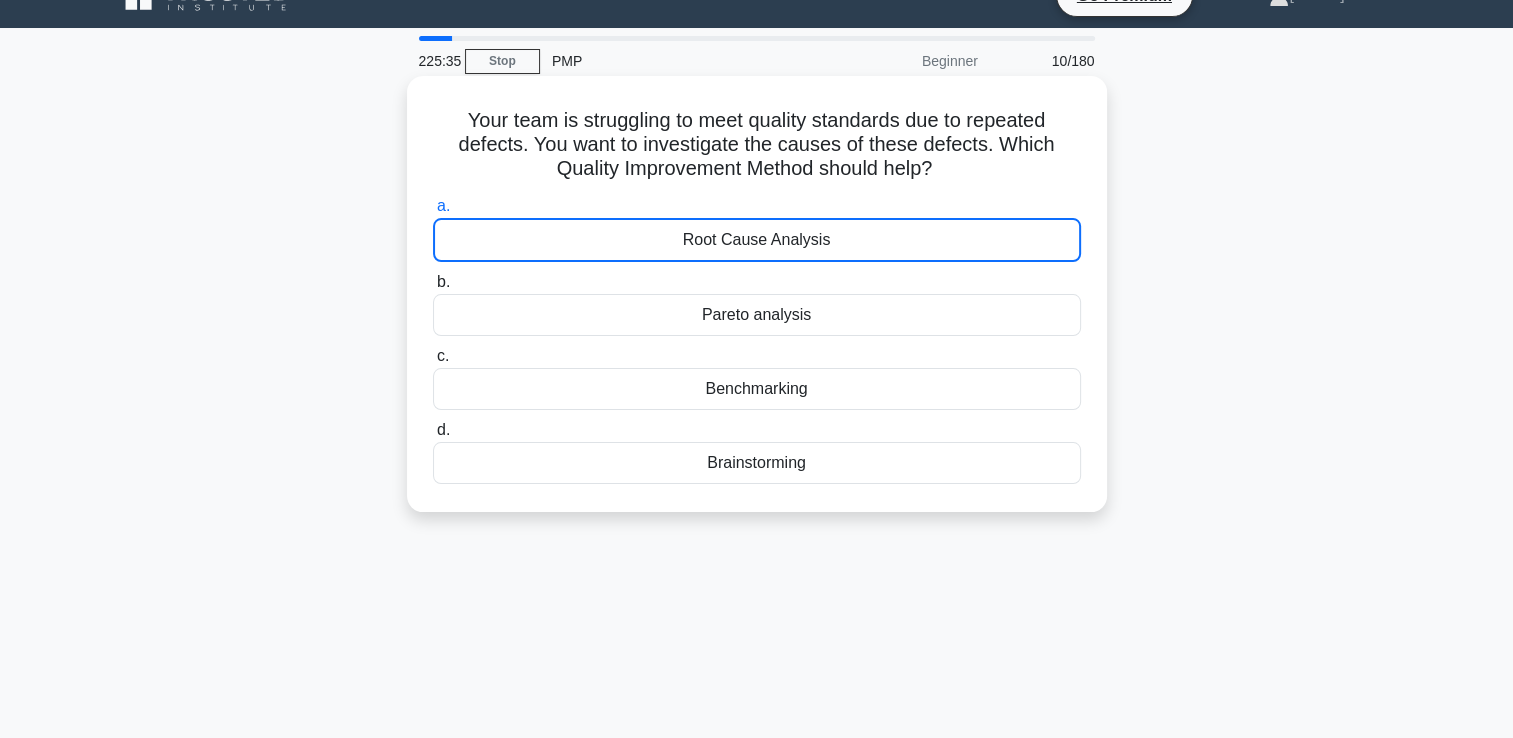scroll, scrollTop: 0, scrollLeft: 0, axis: both 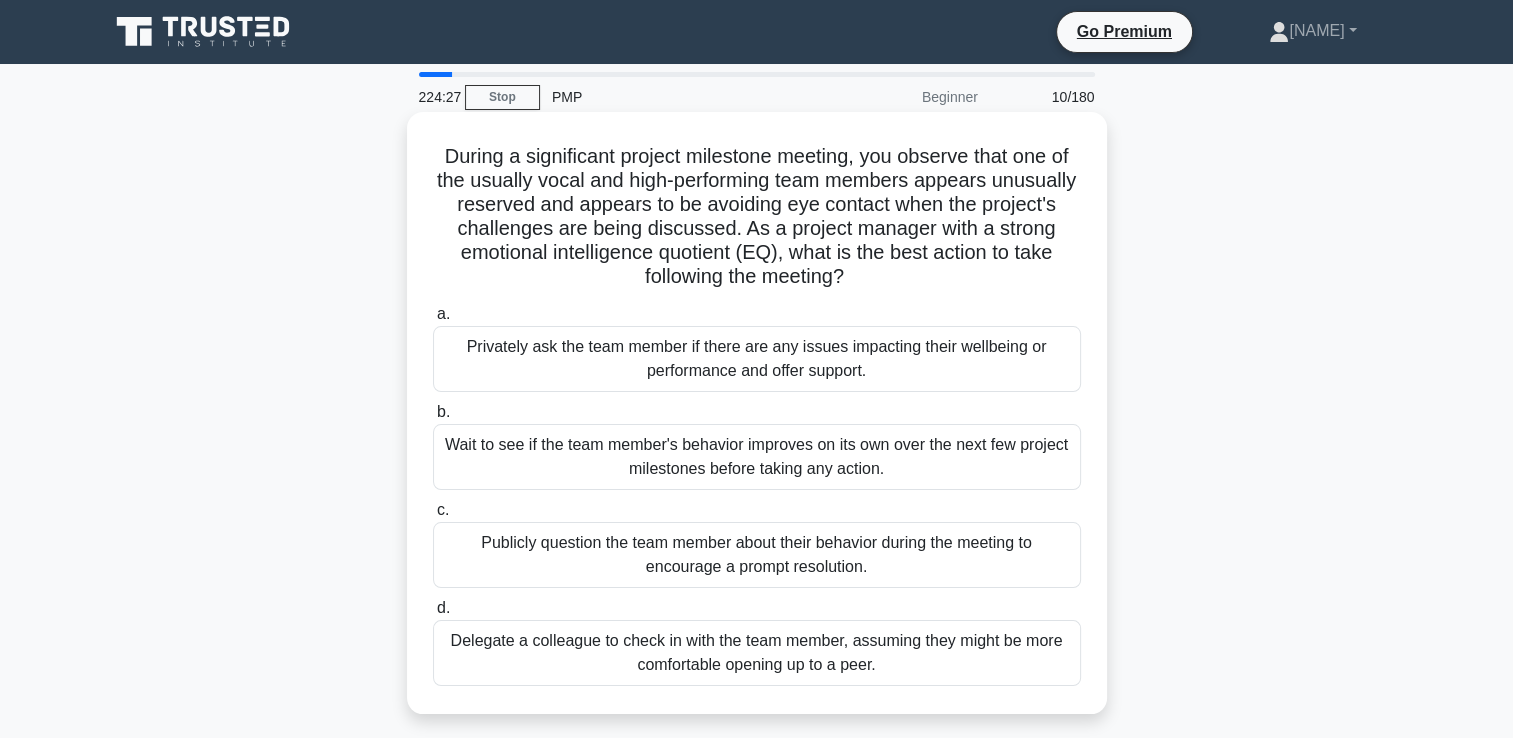 click on "Privately ask the team member if there are any issues impacting their wellbeing or performance and offer support." at bounding box center [757, 359] 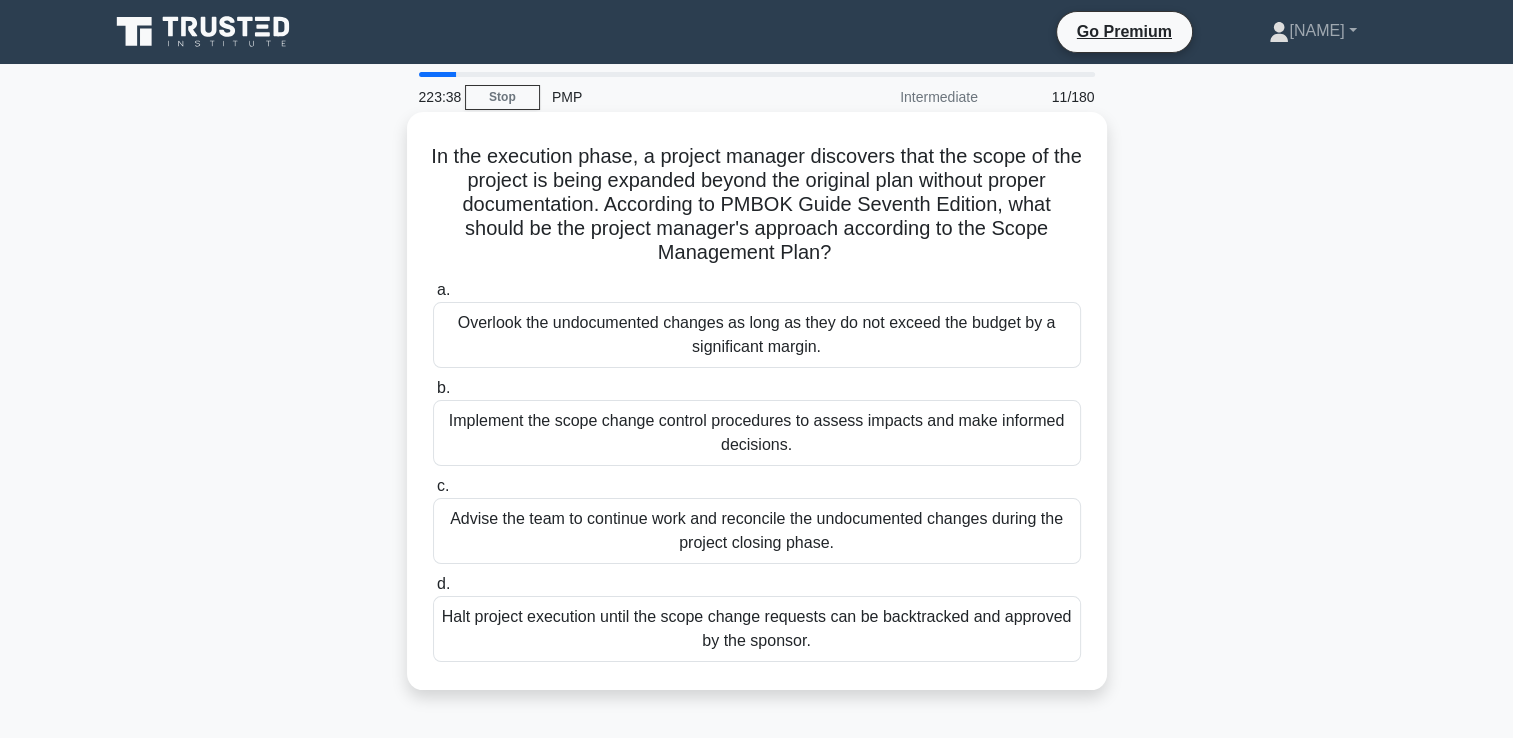 click on "Halt project execution until the scope change requests can be backtracked and approved by the sponsor." at bounding box center [757, 629] 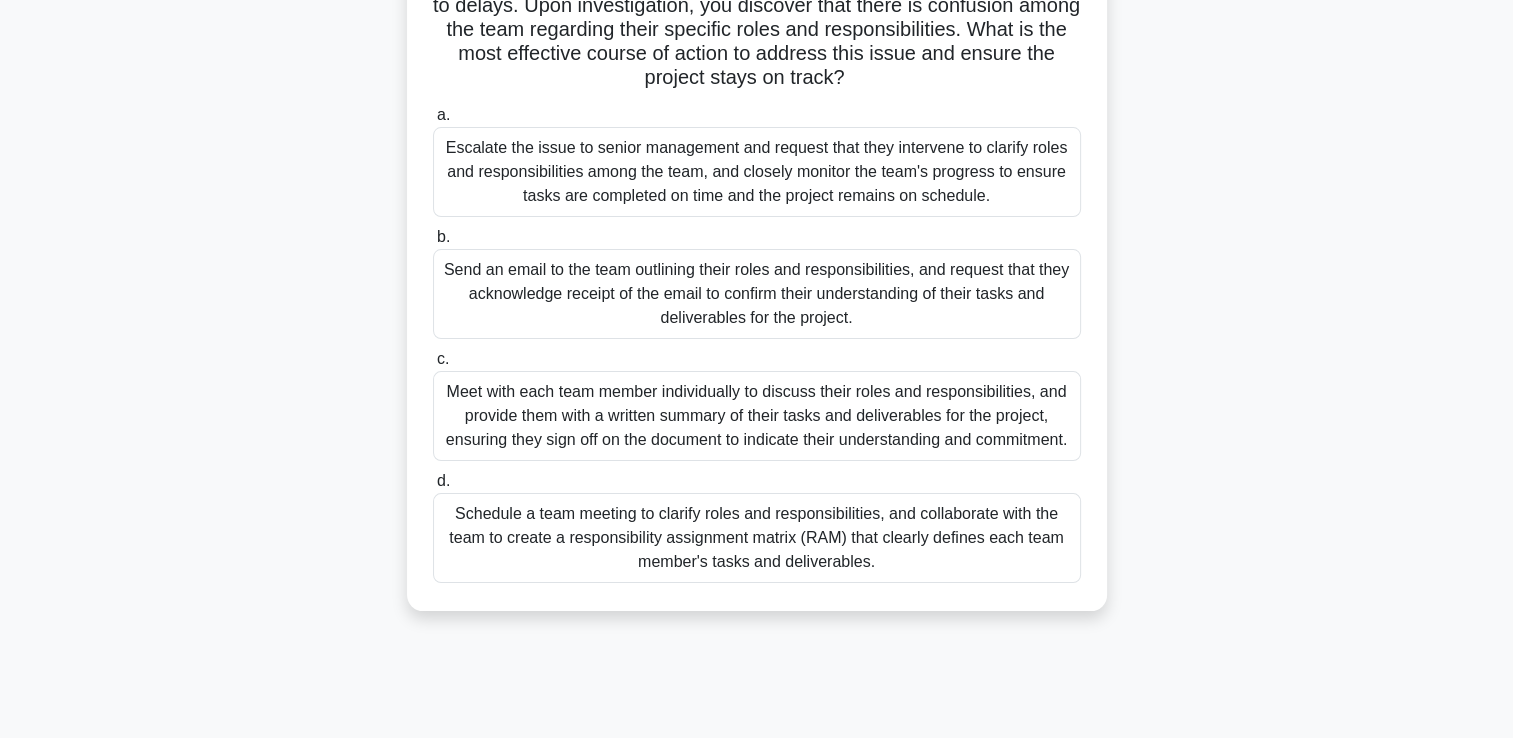 scroll, scrollTop: 212, scrollLeft: 0, axis: vertical 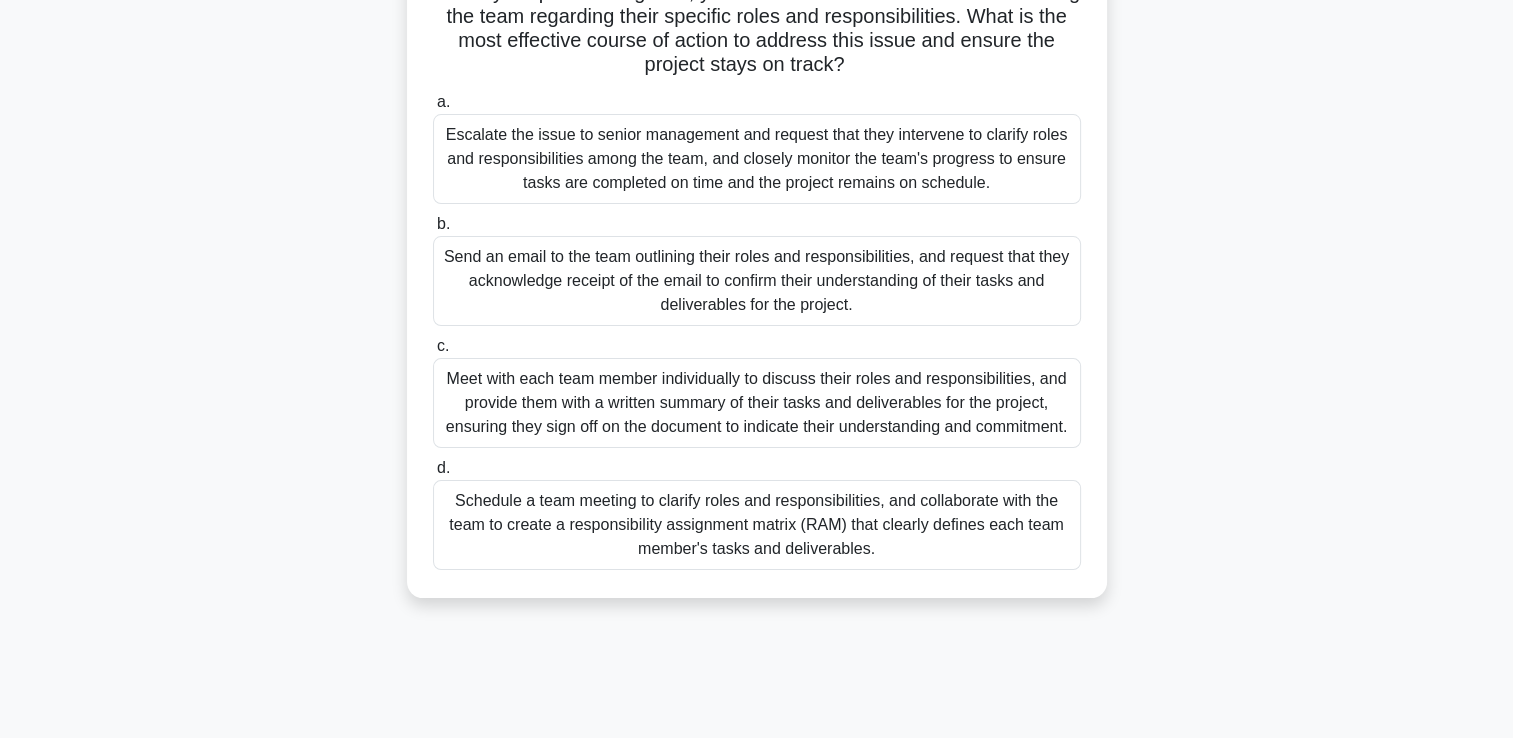 click on "Schedule a team meeting to clarify roles and responsibilities, and collaborate with the team to create a responsibility assignment matrix (RAM) that clearly defines each team member's tasks and deliverables." at bounding box center [757, 525] 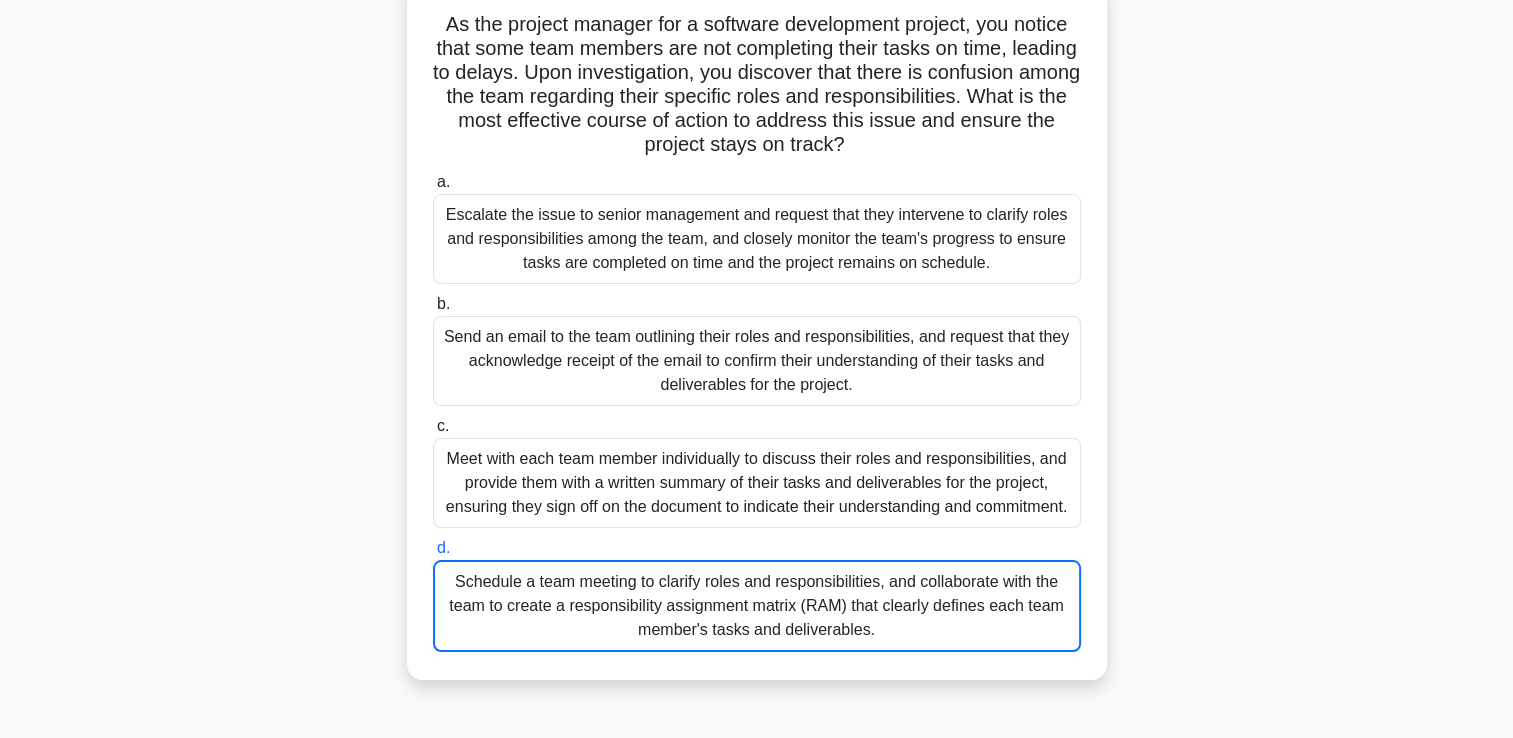 scroll, scrollTop: 0, scrollLeft: 0, axis: both 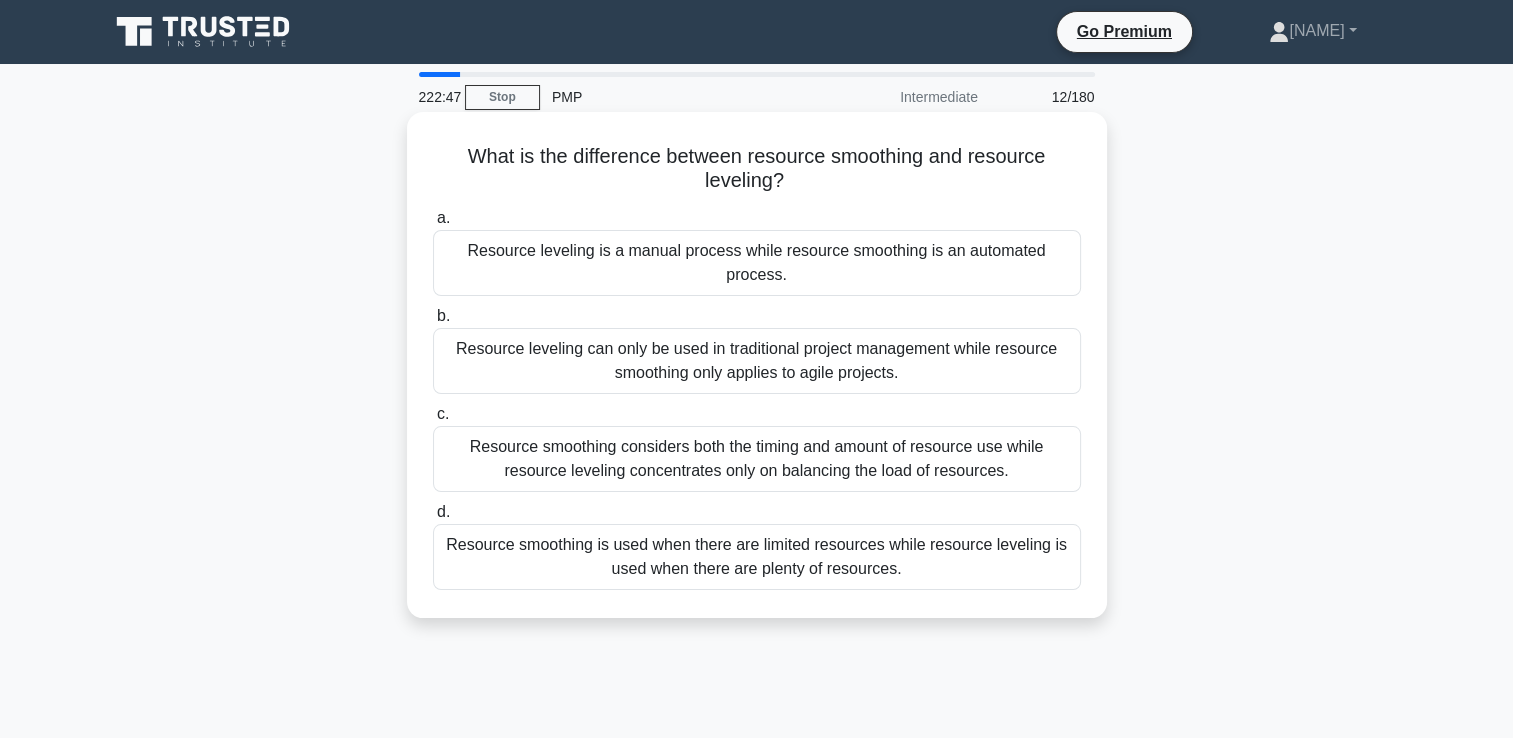 click on "Resource smoothing considers both the timing and amount of resource use while resource leveling concentrates only on balancing the load of resources." at bounding box center [757, 459] 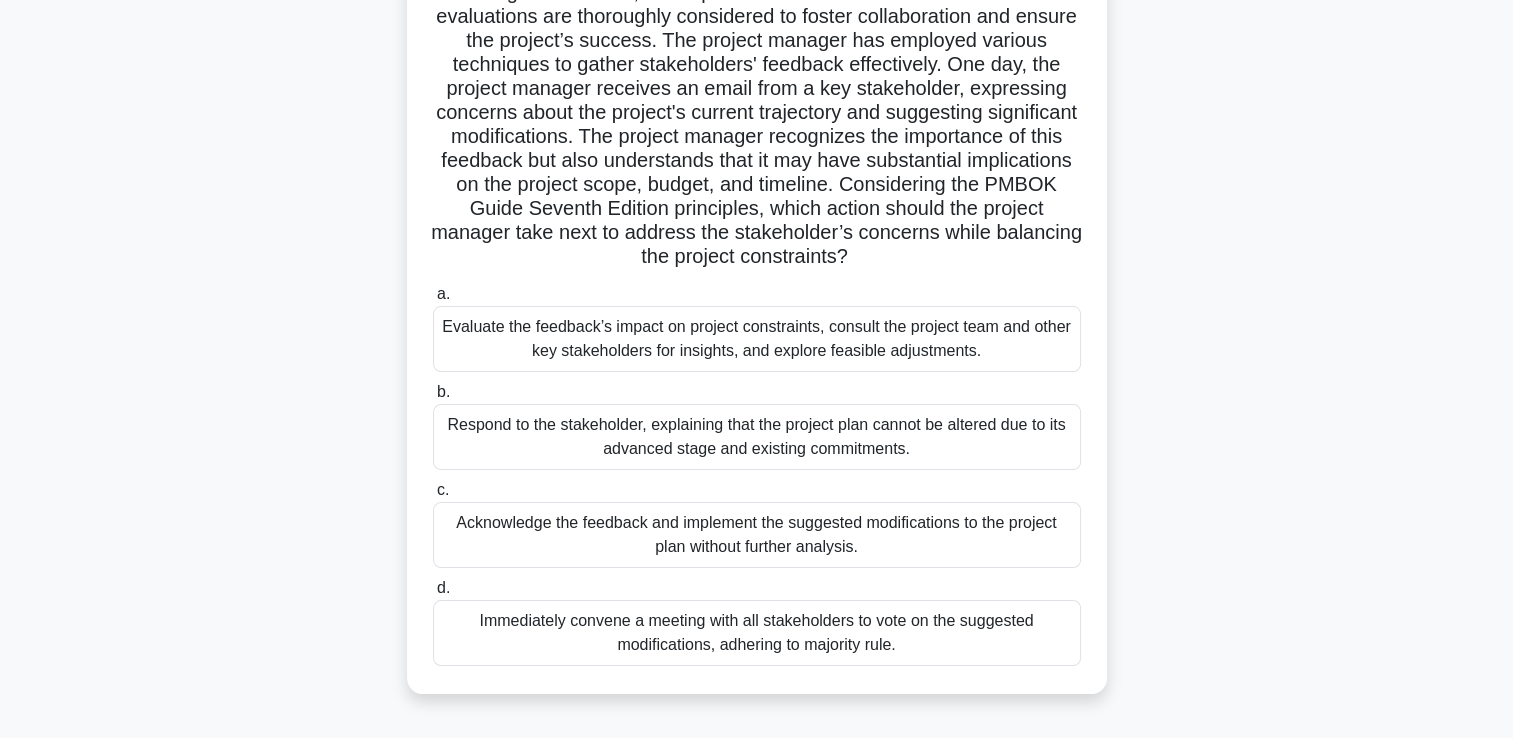 scroll, scrollTop: 243, scrollLeft: 0, axis: vertical 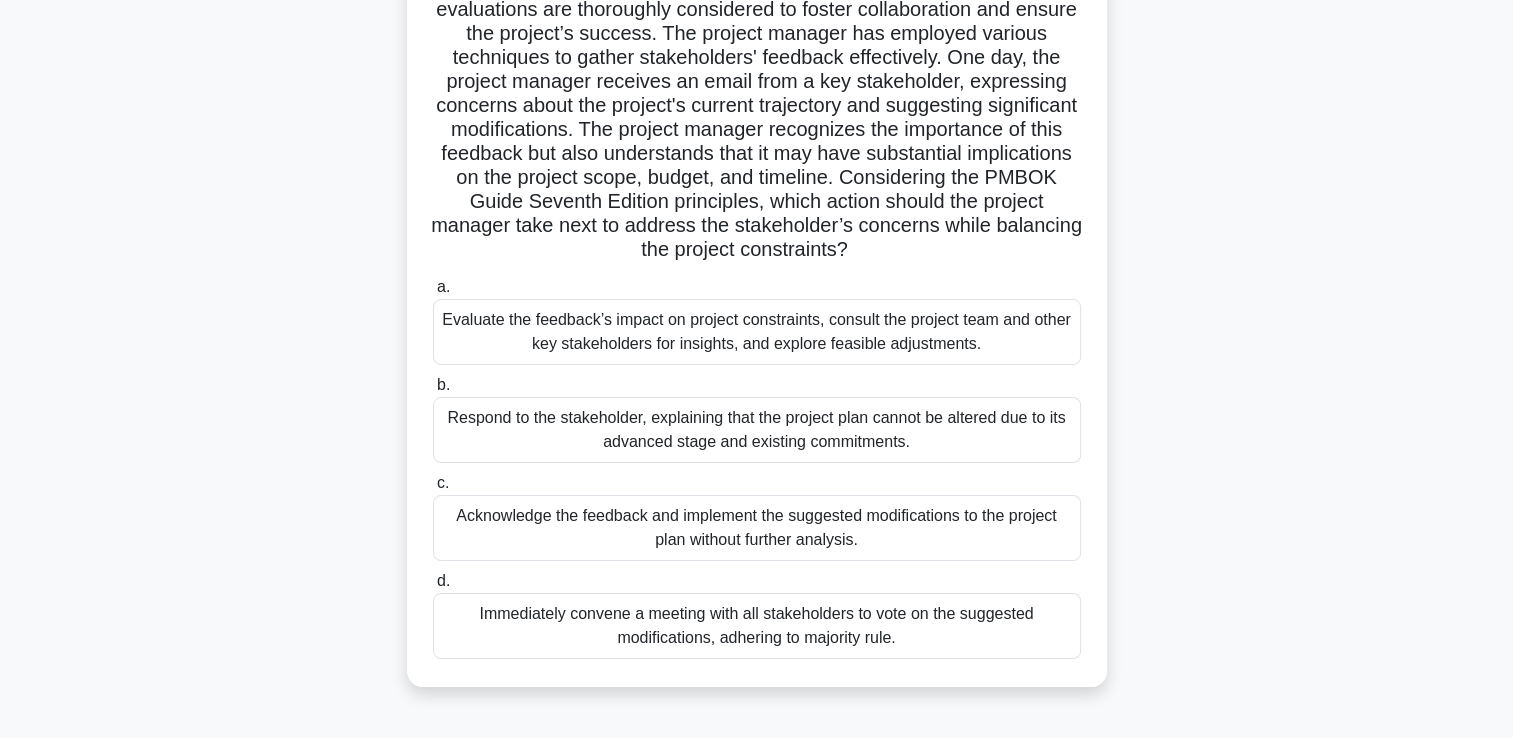 click on "Evaluate the feedback’s impact on project constraints, consult the project team and other key stakeholders for insights, and explore feasible adjustments." at bounding box center (757, 332) 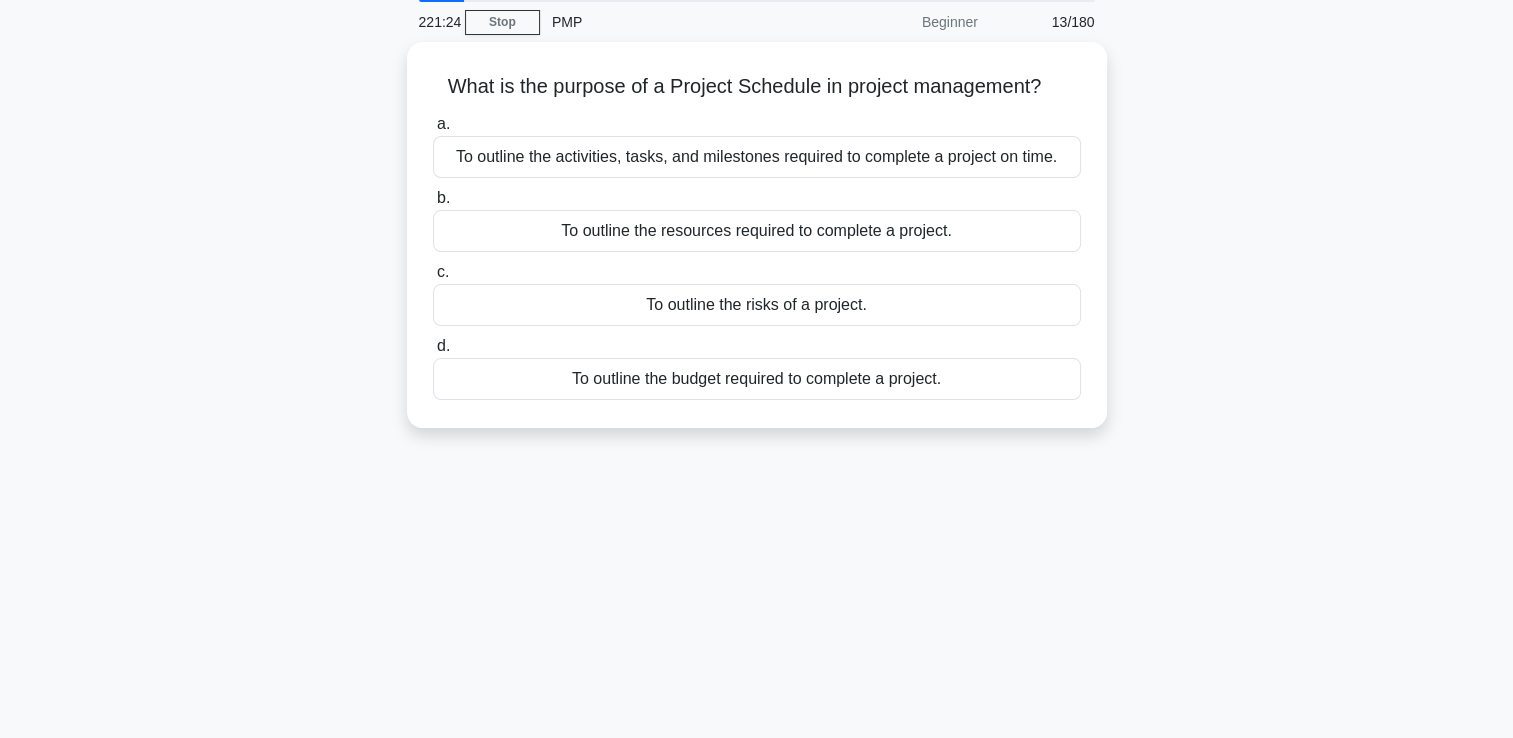 scroll, scrollTop: 0, scrollLeft: 0, axis: both 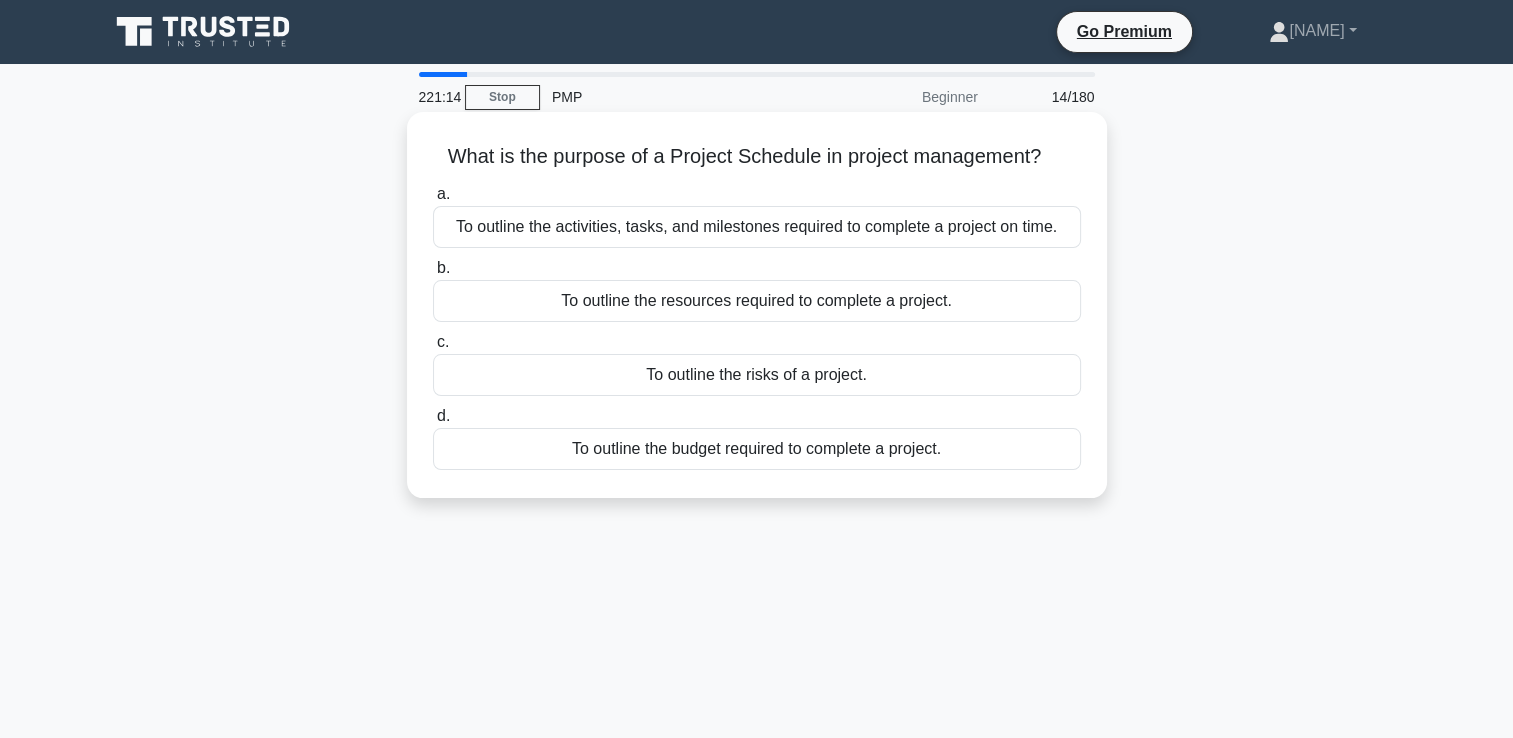 click on "To outline the activities, tasks, and milestones required to complete a project on time." at bounding box center [757, 227] 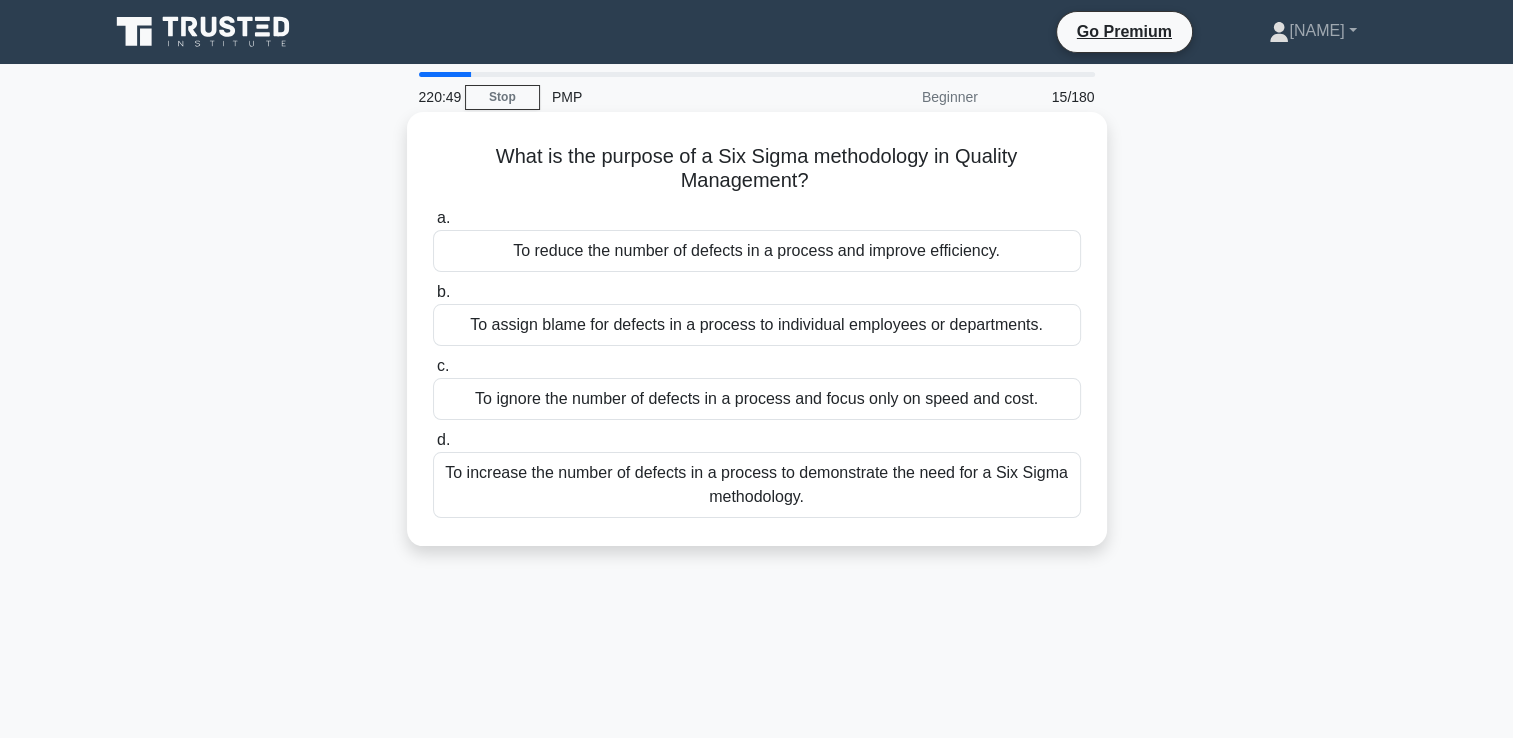 drag, startPoint x: 805, startPoint y: 256, endPoint x: 700, endPoint y: 258, distance: 105.01904 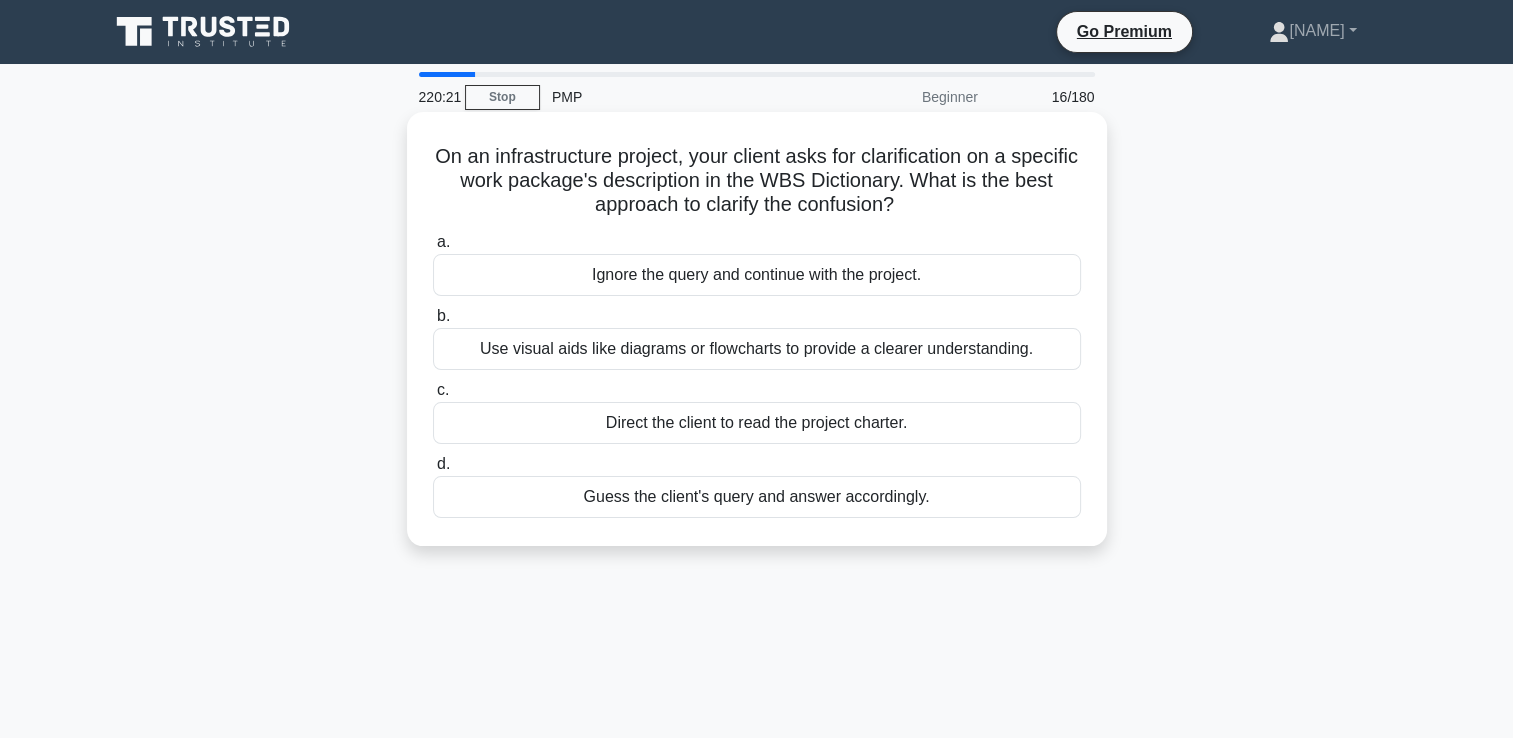 click on "Use visual aids like diagrams or flowcharts to provide a clearer understanding." at bounding box center (757, 349) 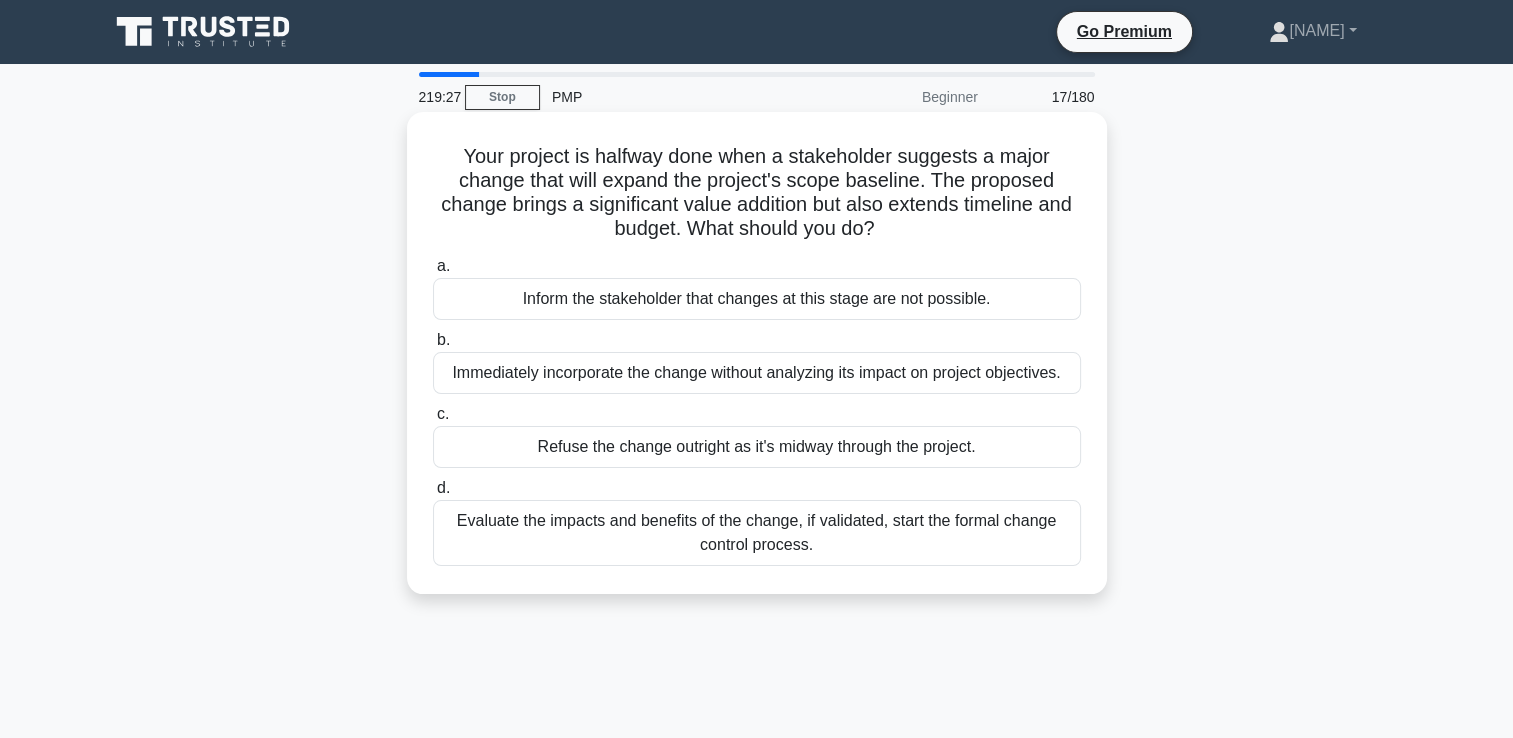 click on "Evaluate the impacts and benefits of the change, if validated, start the formal change control process." at bounding box center [757, 533] 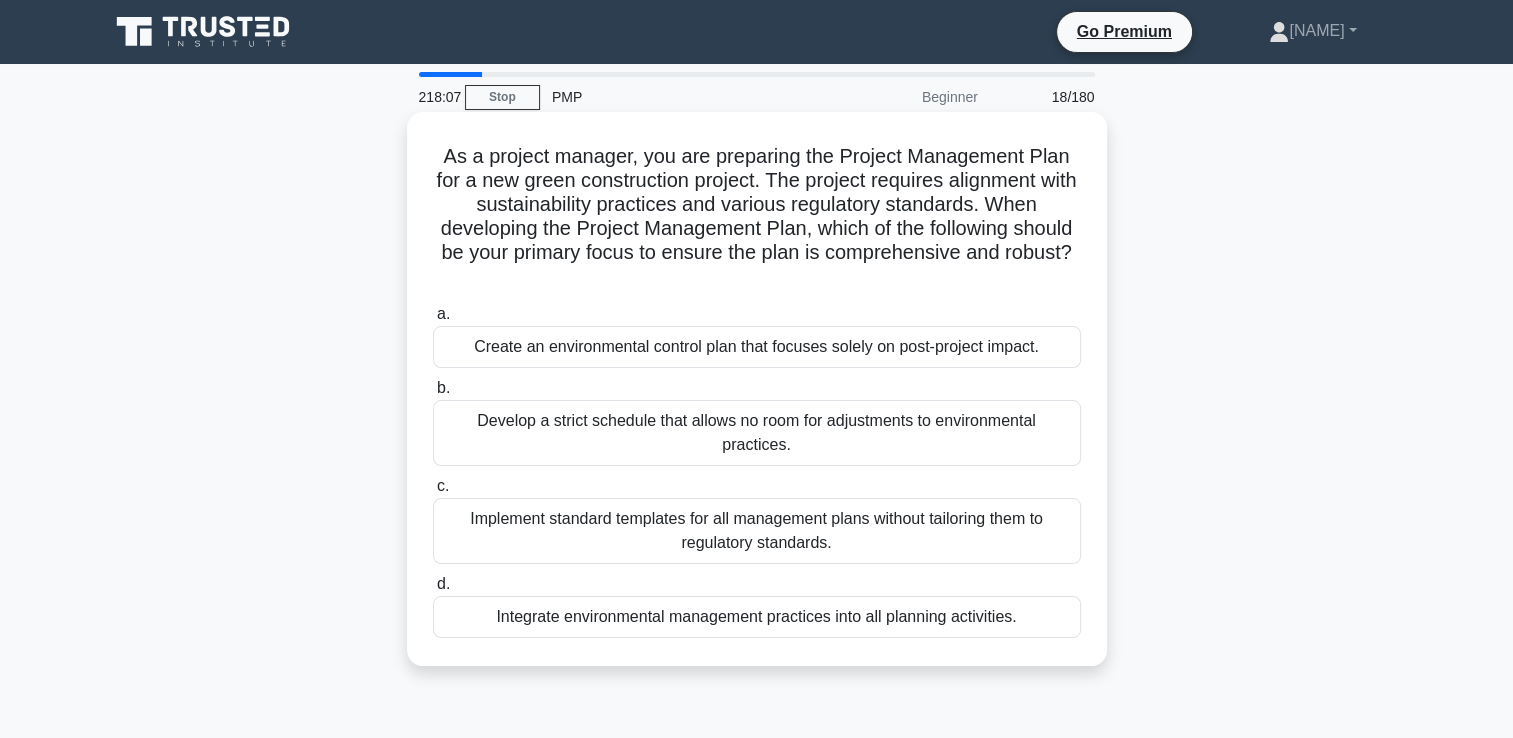 click on "Integrate environmental management practices into all planning activities." at bounding box center [757, 617] 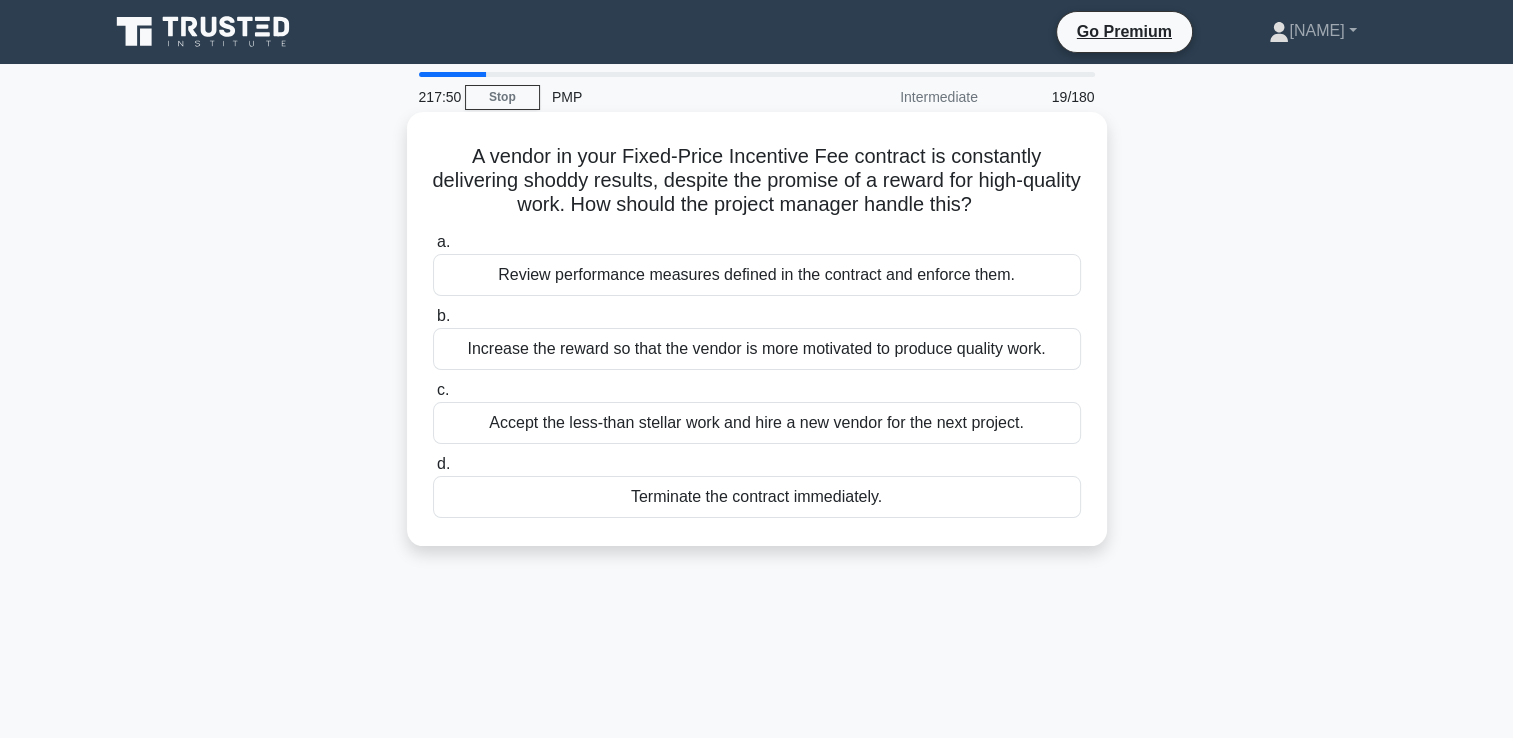 click on "Review performance measures defined in the contract and enforce them." at bounding box center (757, 275) 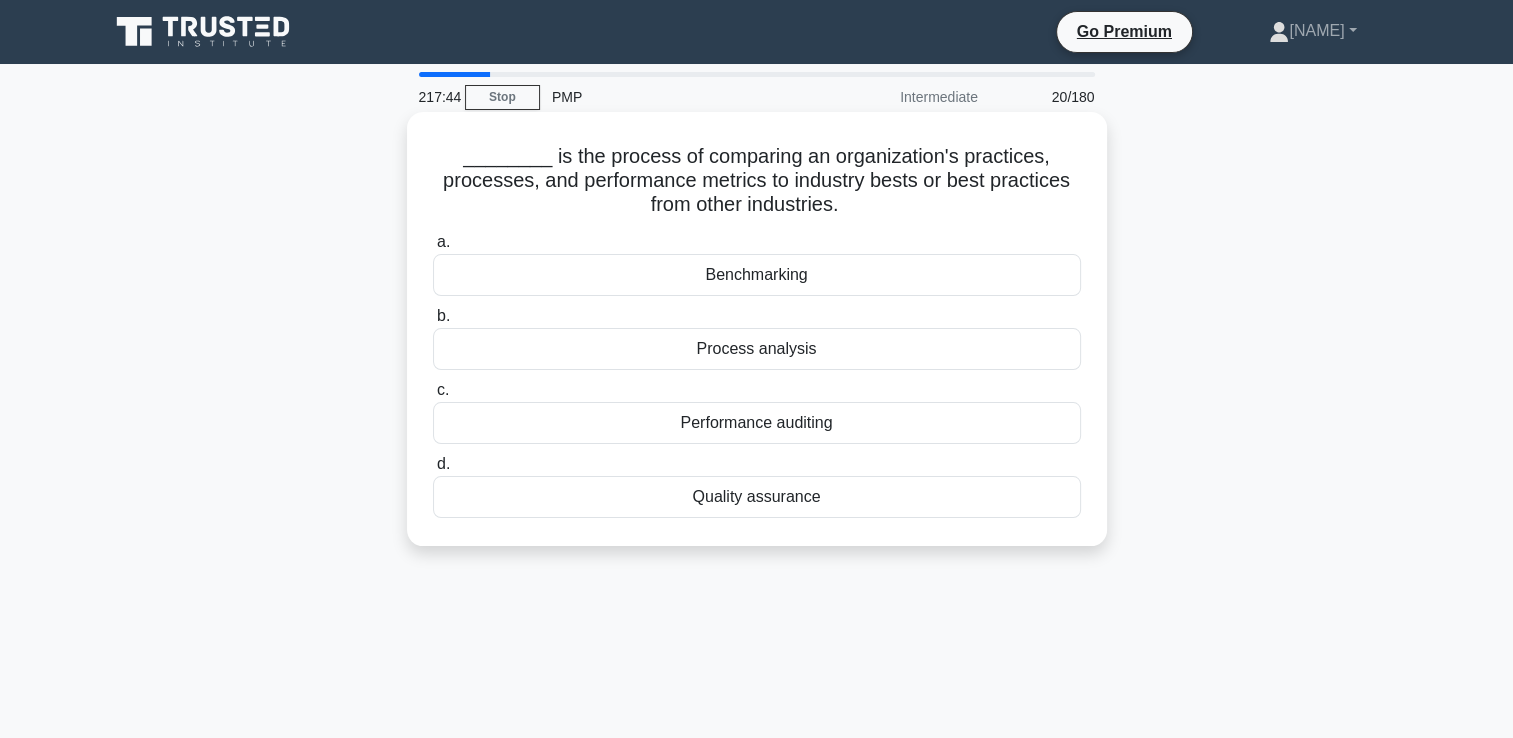 click on "Benchmarking" at bounding box center [757, 275] 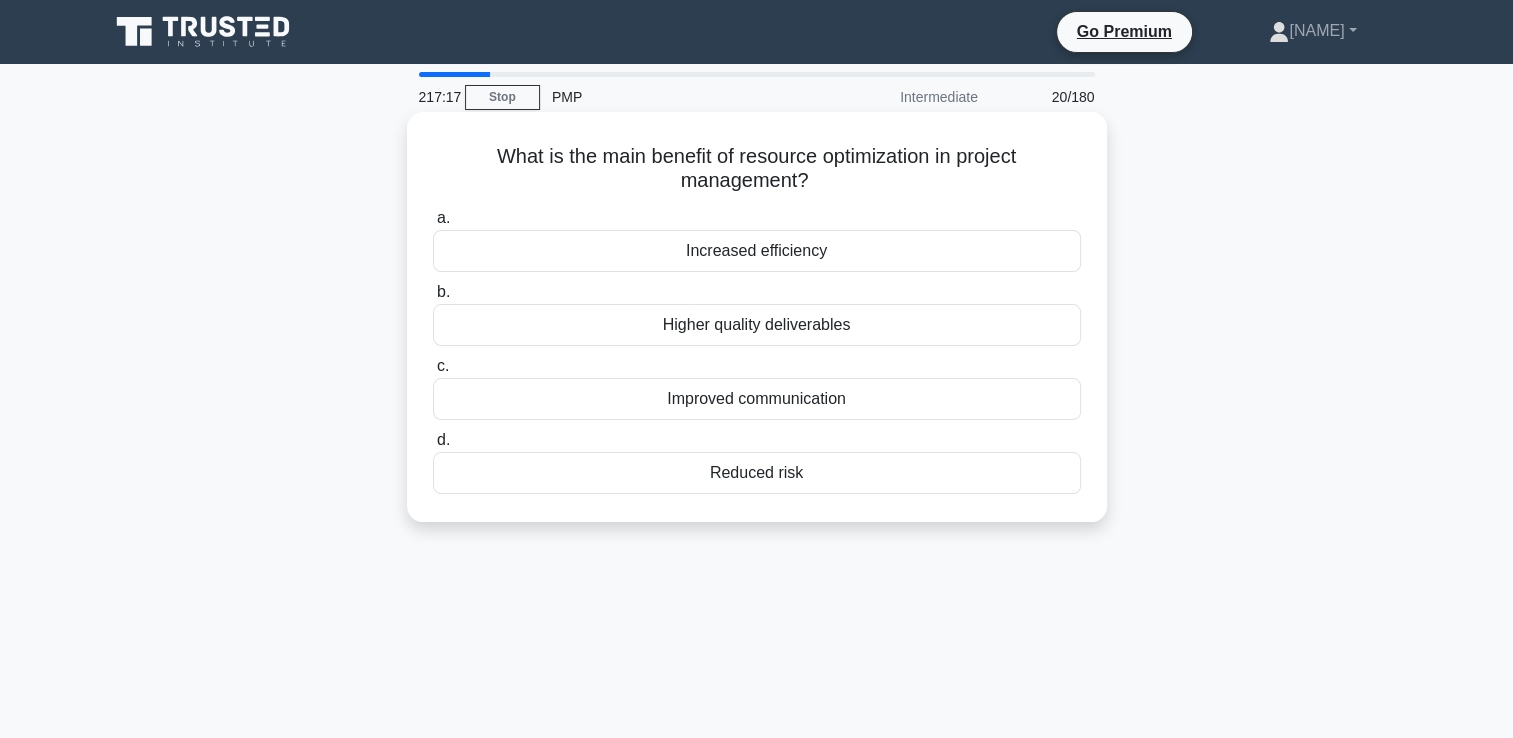 click on "Increased efficiency" at bounding box center (757, 251) 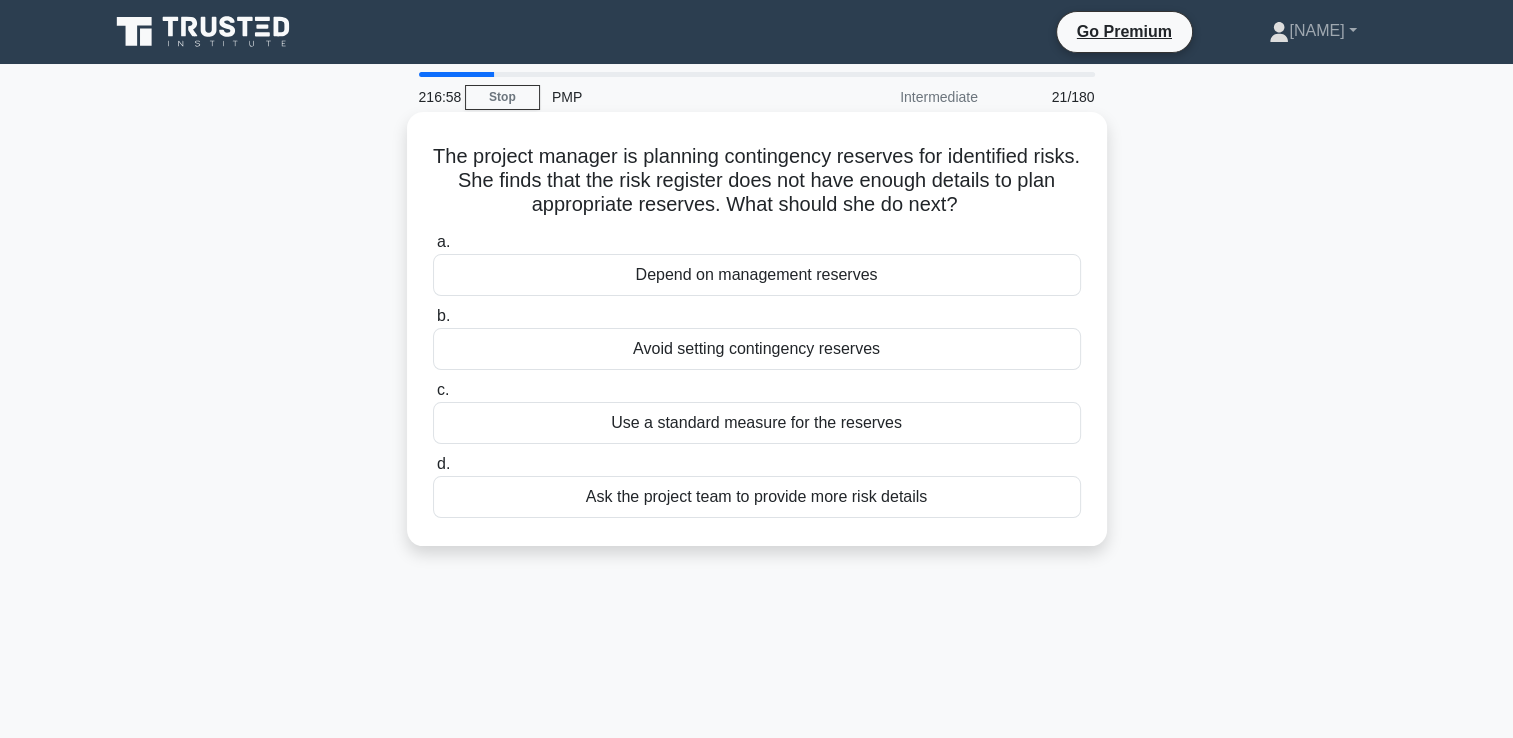 click on "Ask the project team to provide more risk details" at bounding box center [757, 497] 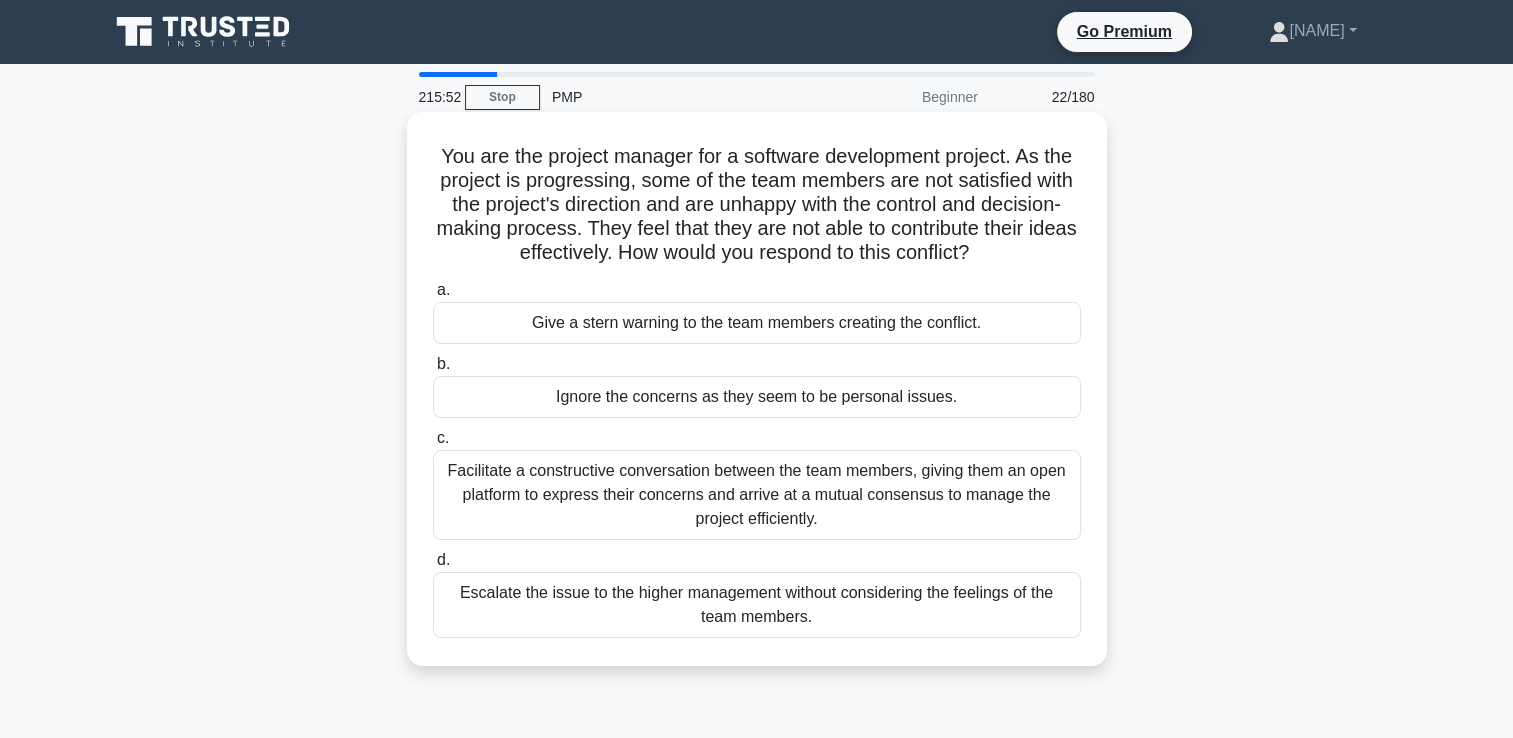 drag, startPoint x: 756, startPoint y: 492, endPoint x: 596, endPoint y: 489, distance: 160.02812 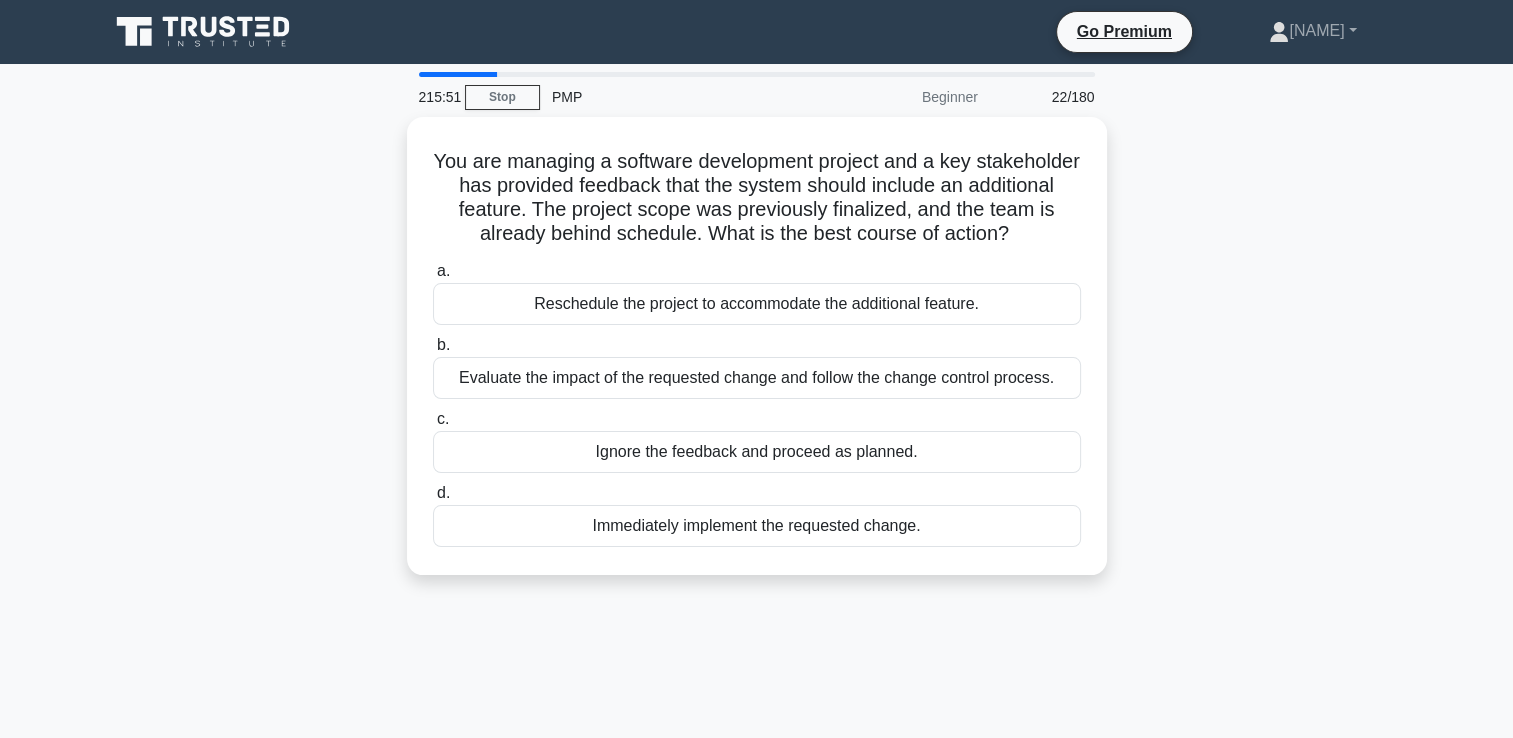 click on "d.
Immediately implement the requested change." at bounding box center [757, 514] 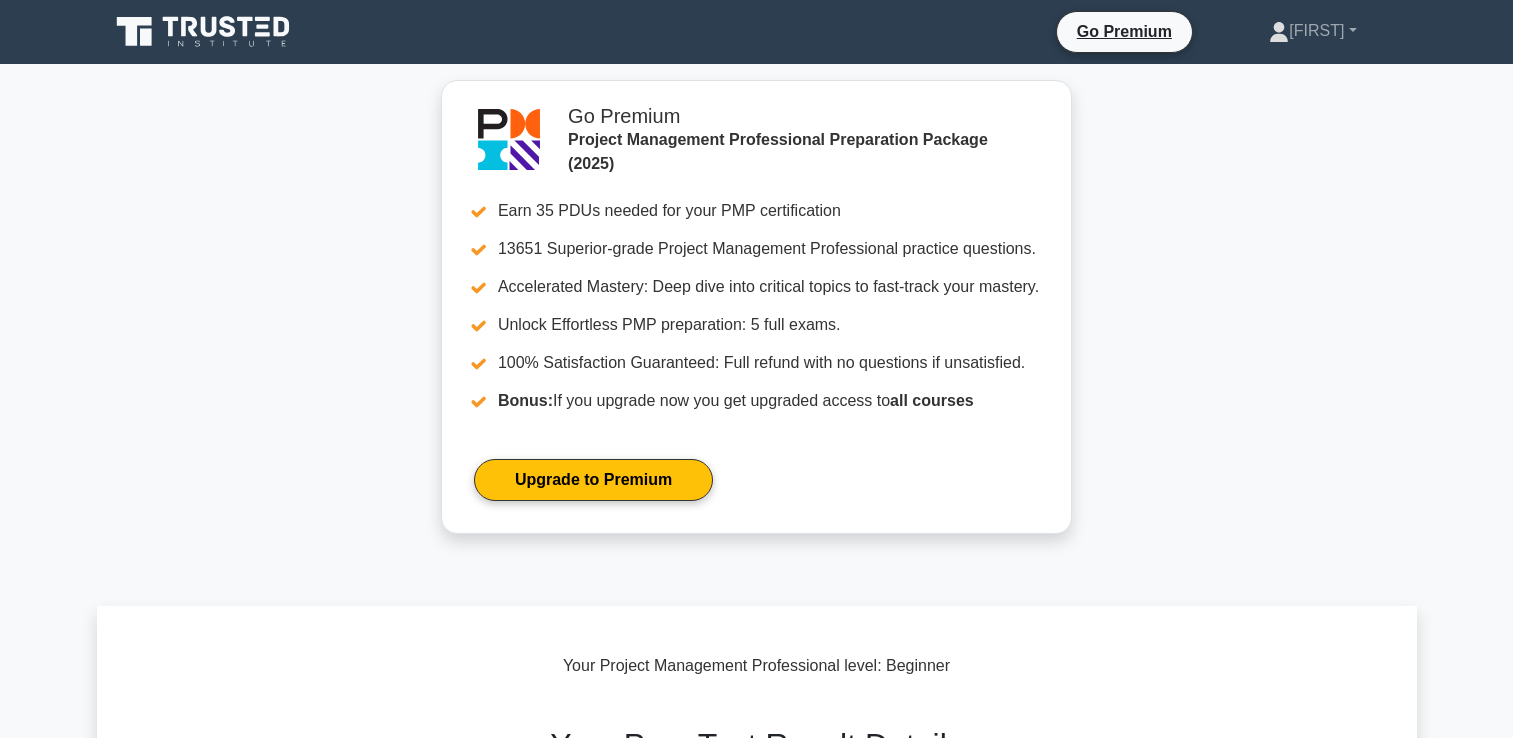 scroll, scrollTop: 0, scrollLeft: 0, axis: both 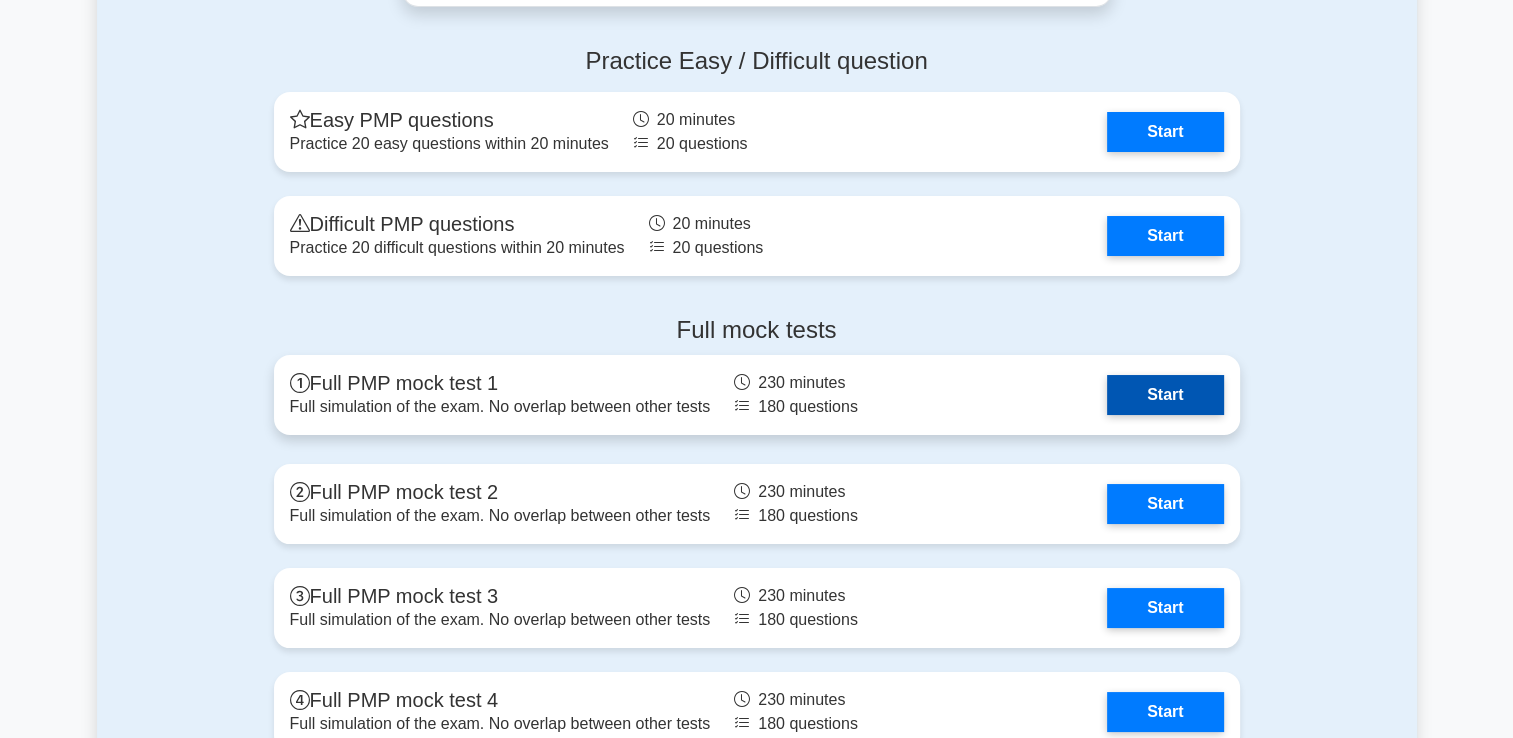 click on "Start" at bounding box center [1165, 395] 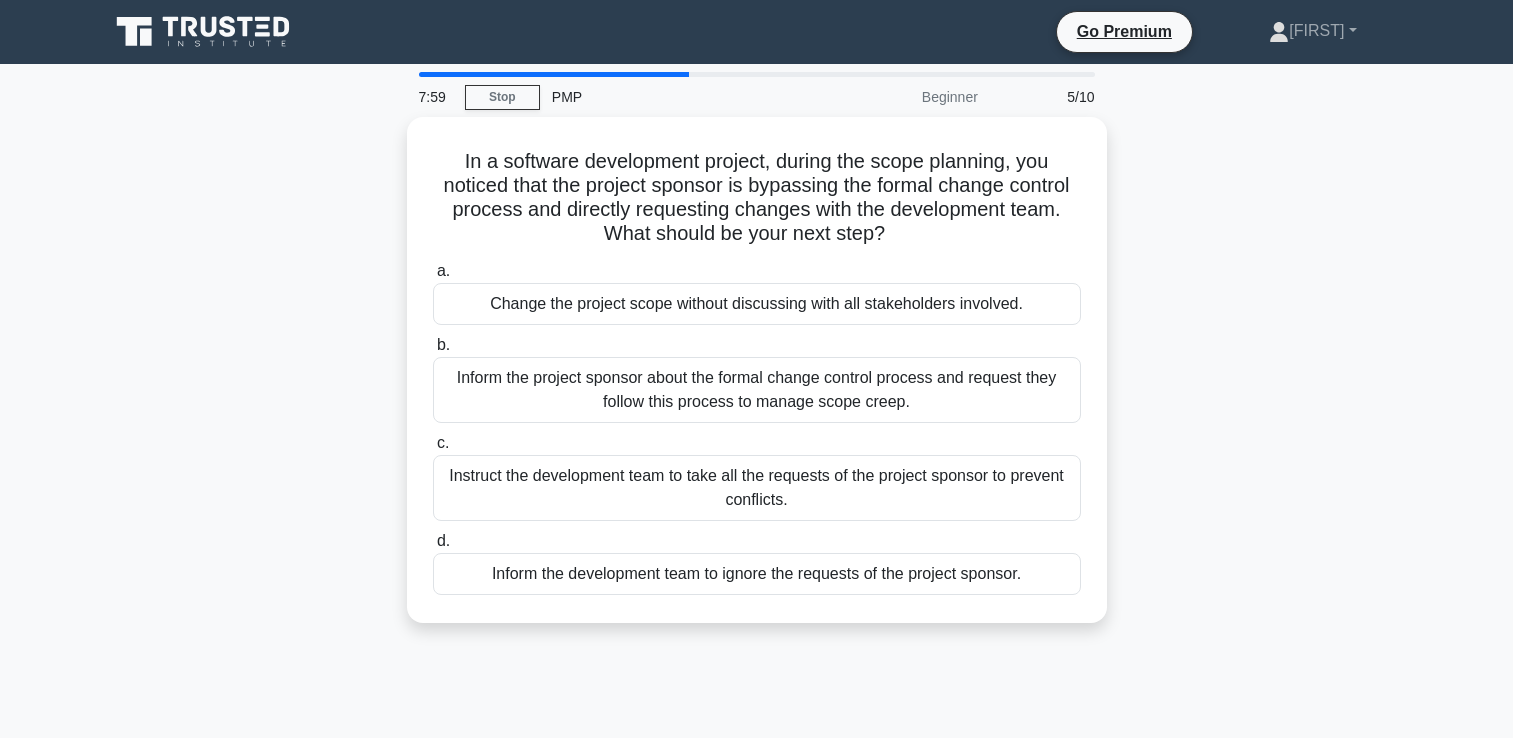 scroll, scrollTop: 0, scrollLeft: 0, axis: both 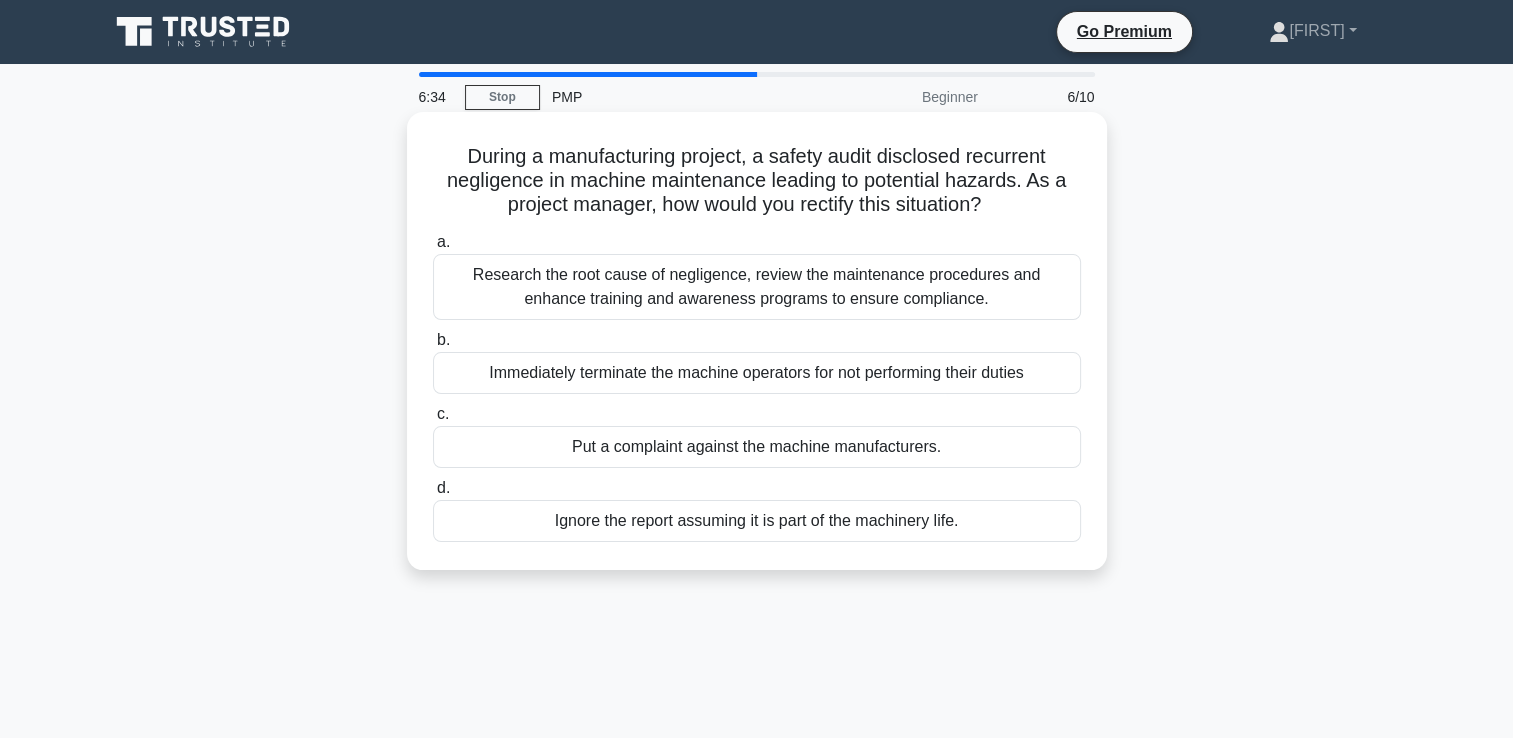 click on "Research the root cause of negligence, review the maintenance procedures and enhance training and awareness programs to ensure compliance." at bounding box center [757, 287] 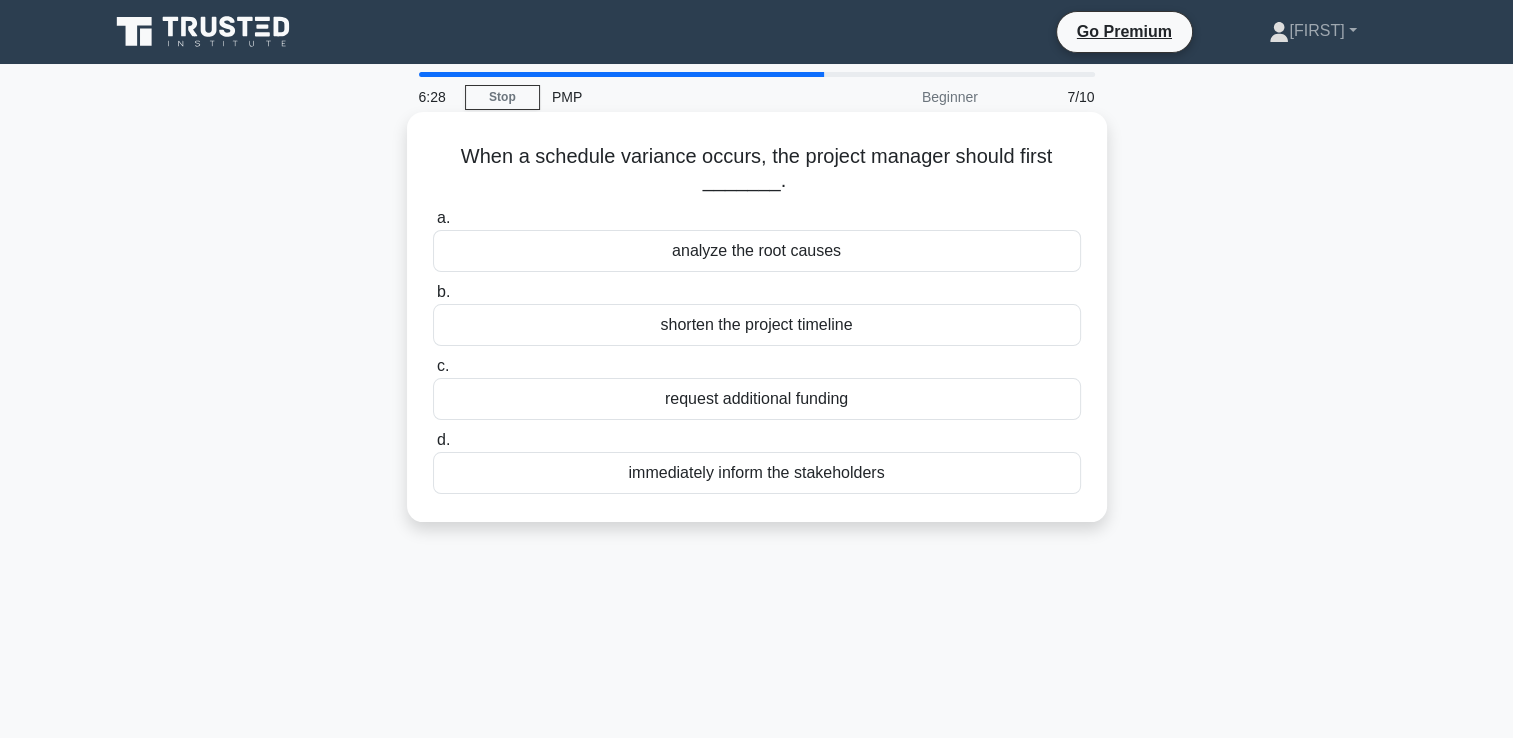 click on "analyze the root causes" at bounding box center (757, 251) 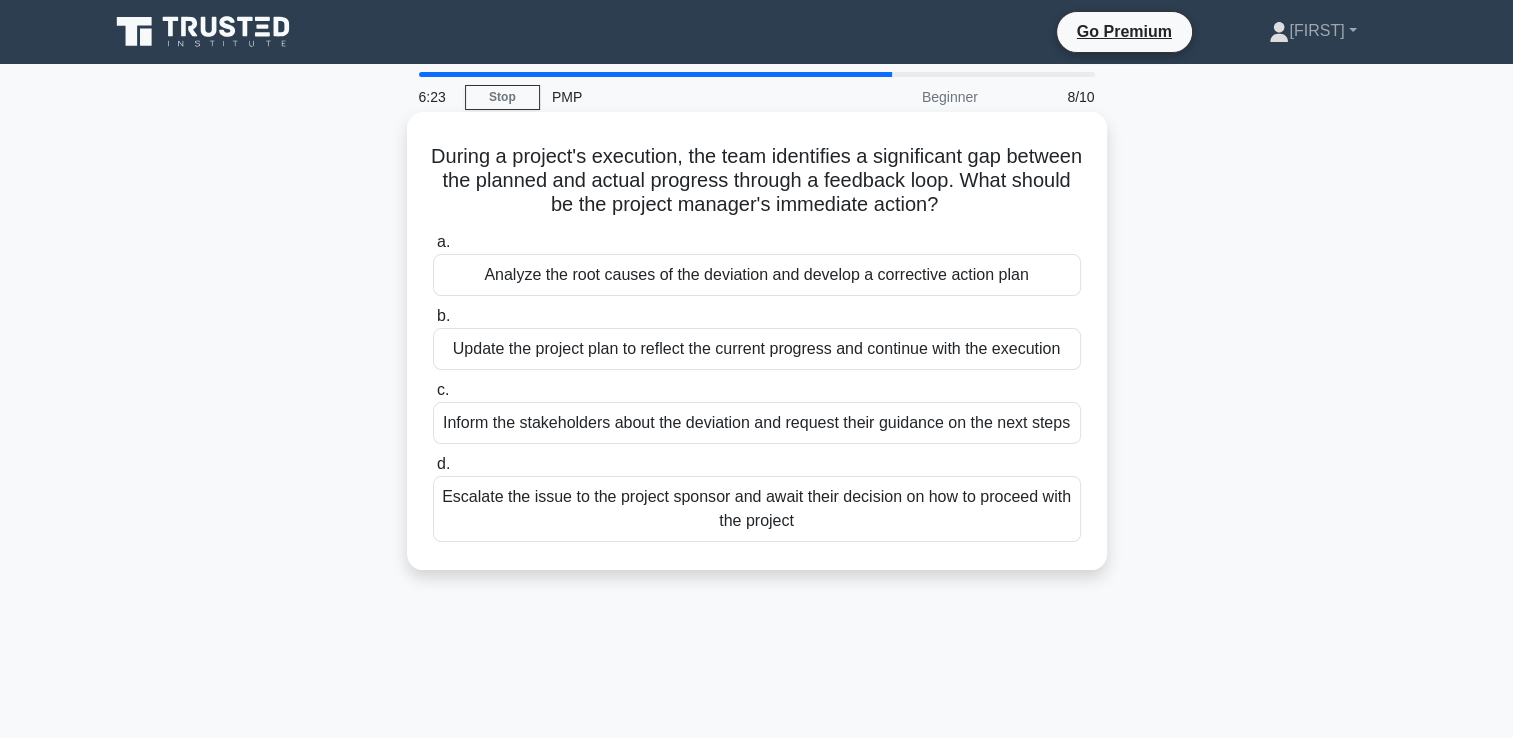 click on "During a project's execution, the team identifies a significant gap between the planned and actual progress through a feedback loop. What should be the project manager's immediate action?
.spinner_0XTQ{transform-origin:center;animation:spinner_y6GP .75s linear infinite}@keyframes spinner_y6GP{100%{transform:rotate(360deg)}}
a.
Analyze the root causes of the deviation and develop a corrective action plan" at bounding box center [757, 341] 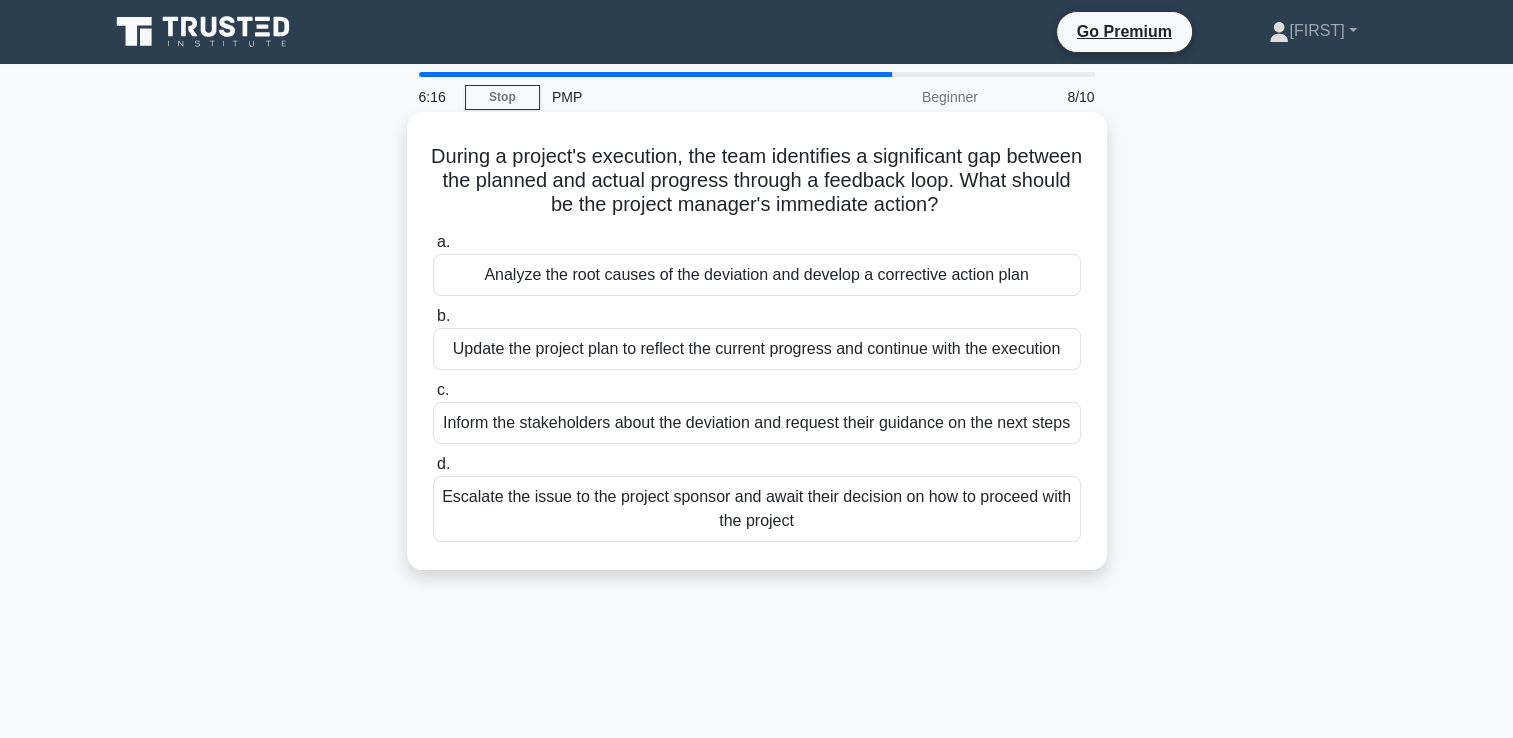 click on "Analyze the root causes of the deviation and develop a corrective action plan" at bounding box center [757, 275] 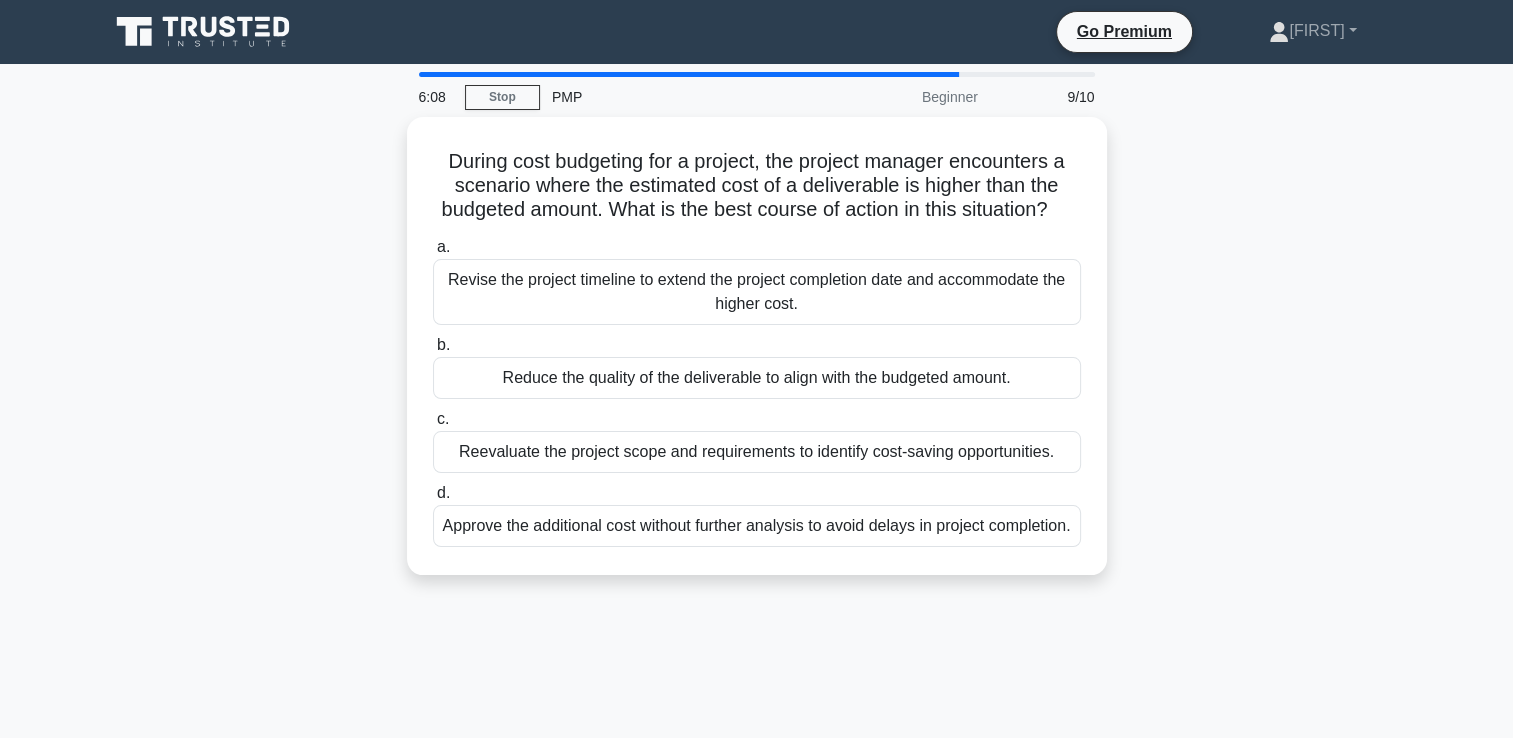 click on "a.
Revise the project timeline to extend the project completion date and accommodate the higher cost." at bounding box center [757, 280] 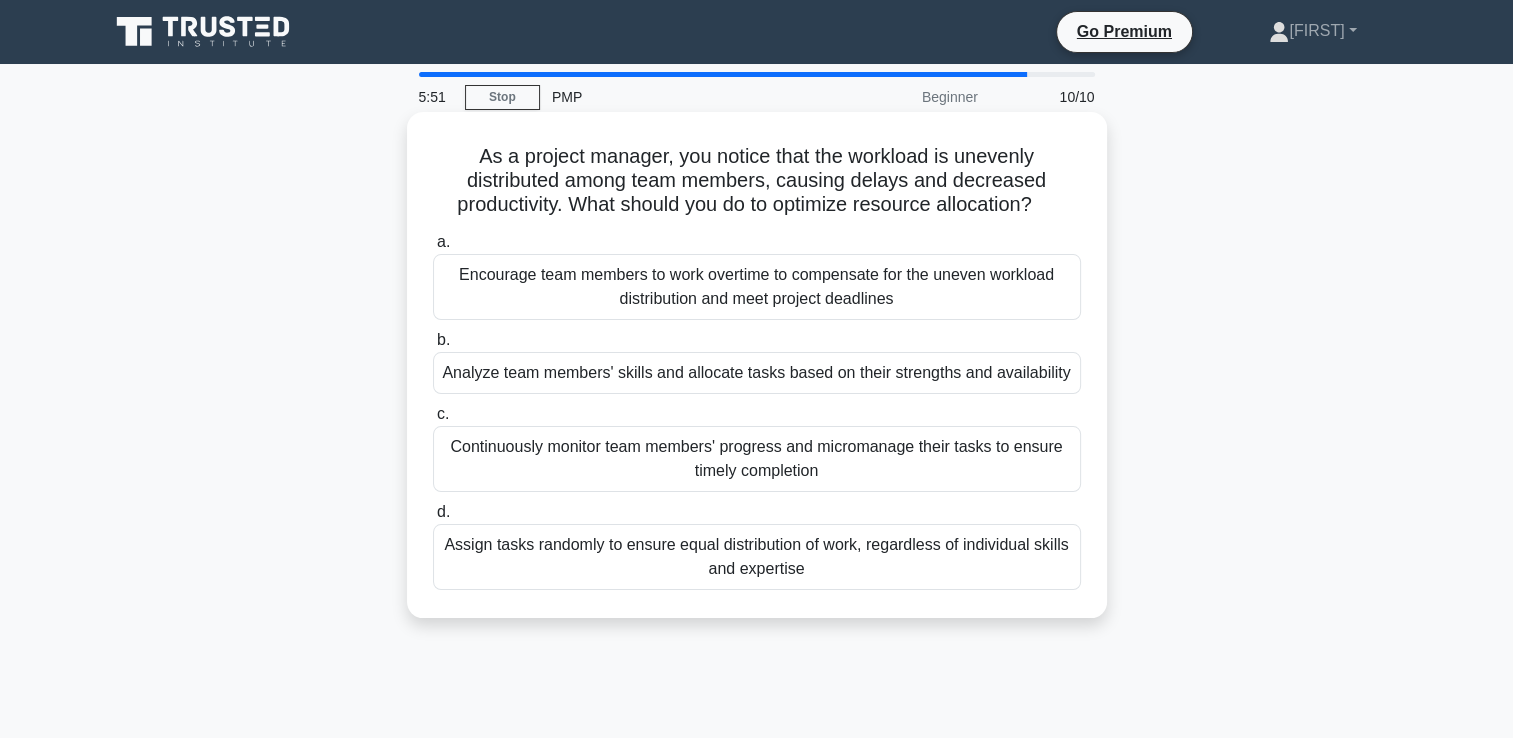 drag, startPoint x: 707, startPoint y: 388, endPoint x: 681, endPoint y: 373, distance: 30.016663 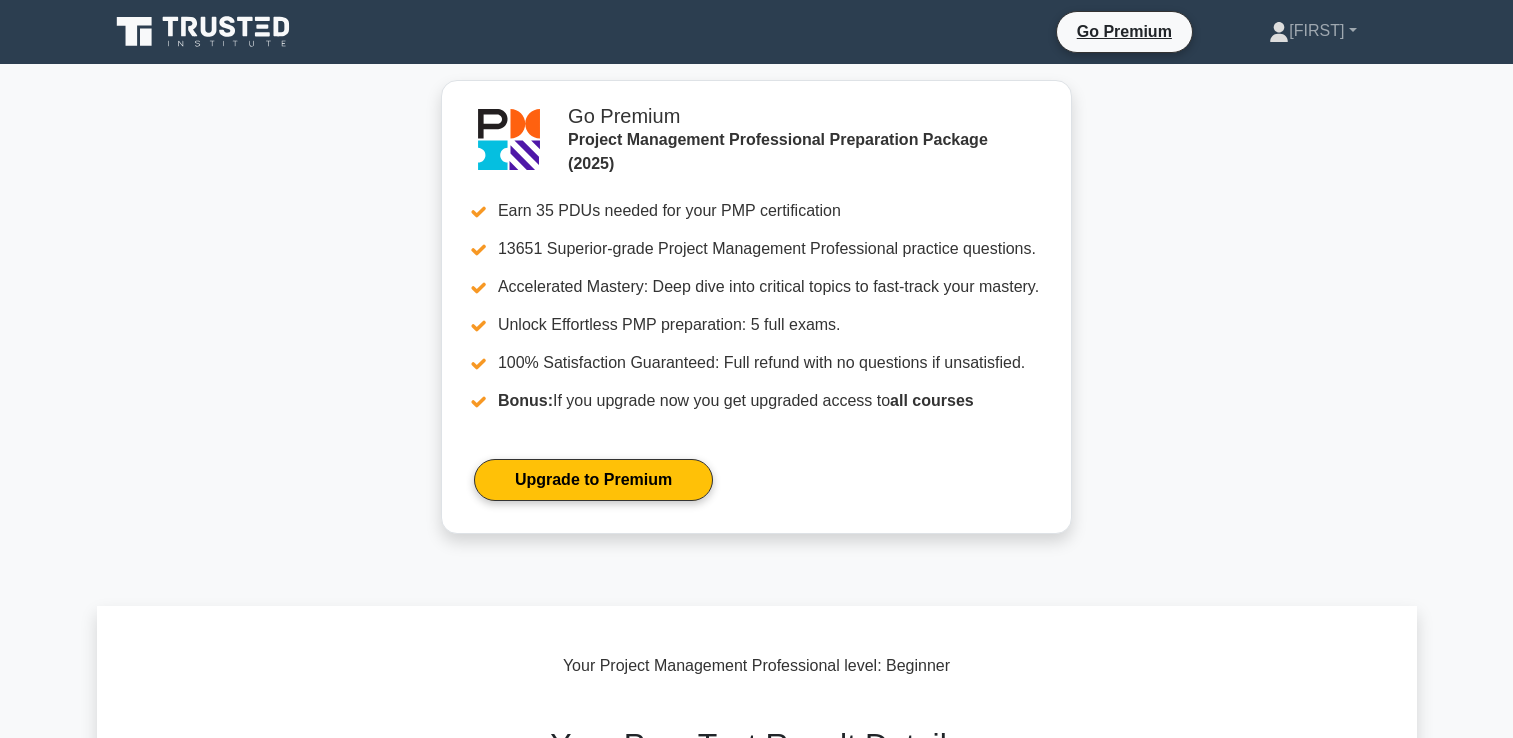 scroll, scrollTop: 0, scrollLeft: 0, axis: both 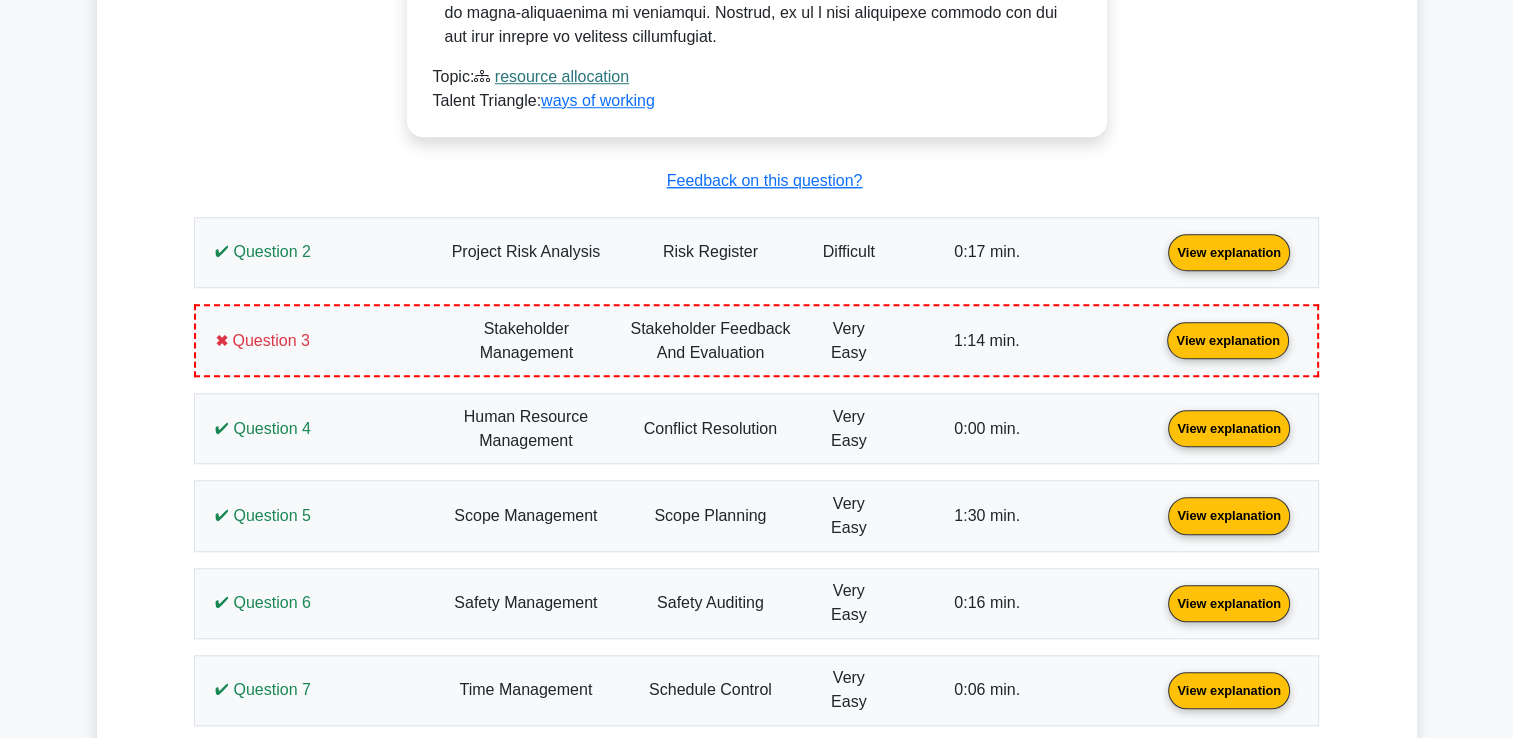 click on "View explanation" at bounding box center (1228, 339) 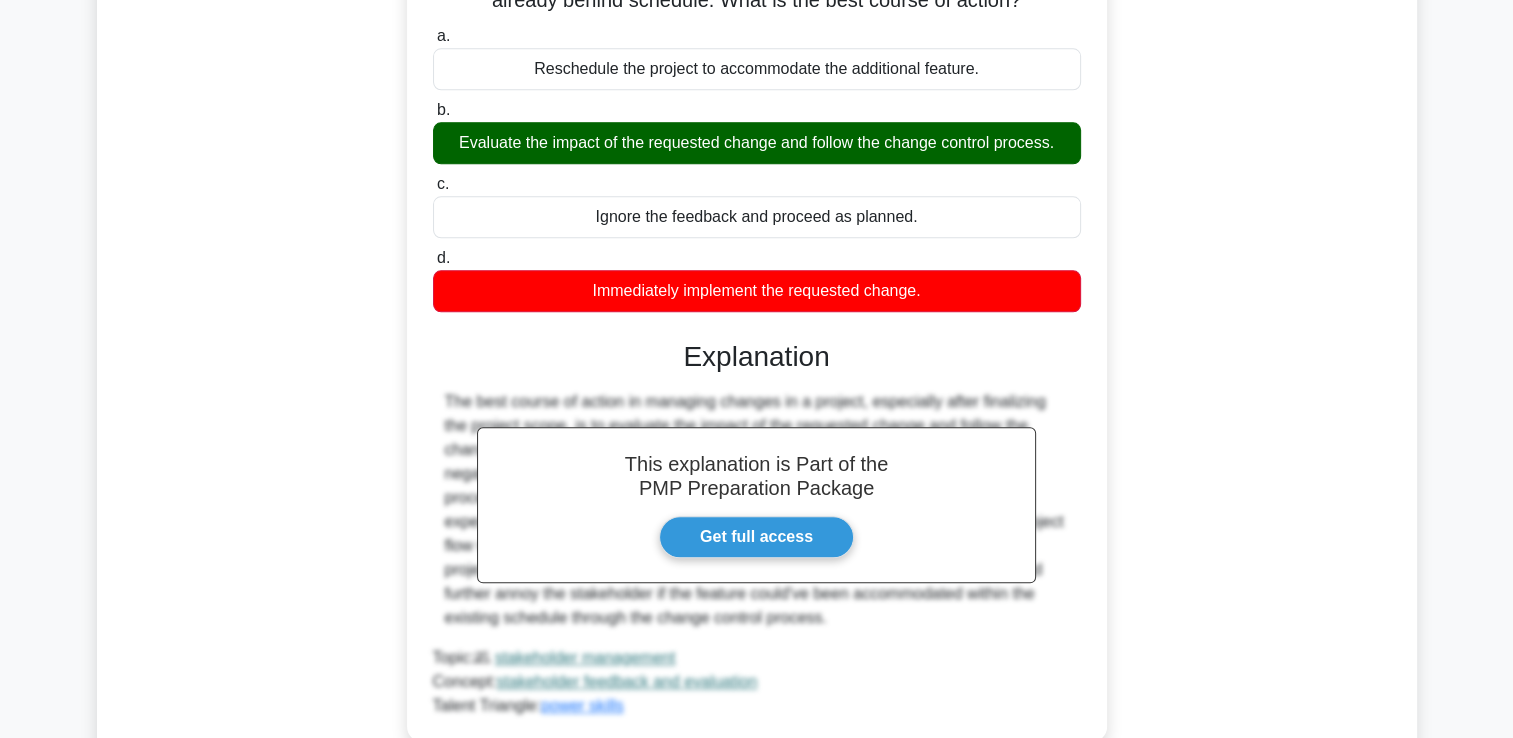 scroll, scrollTop: 2169, scrollLeft: 0, axis: vertical 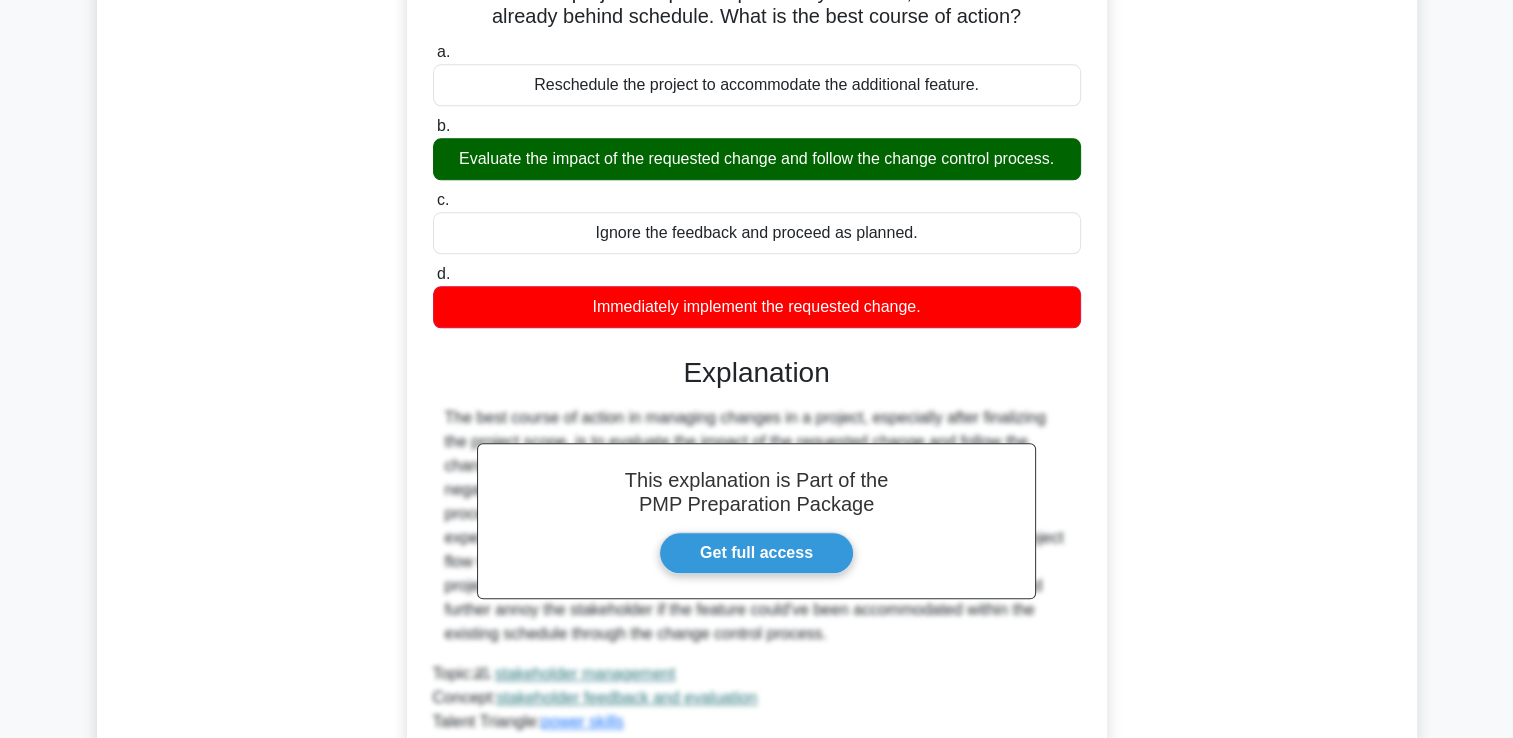 click on "Your Pmp Test Result Details
Score: 8 / 10
Question 1
View explanation
✔
Question 1" at bounding box center (756, 15) 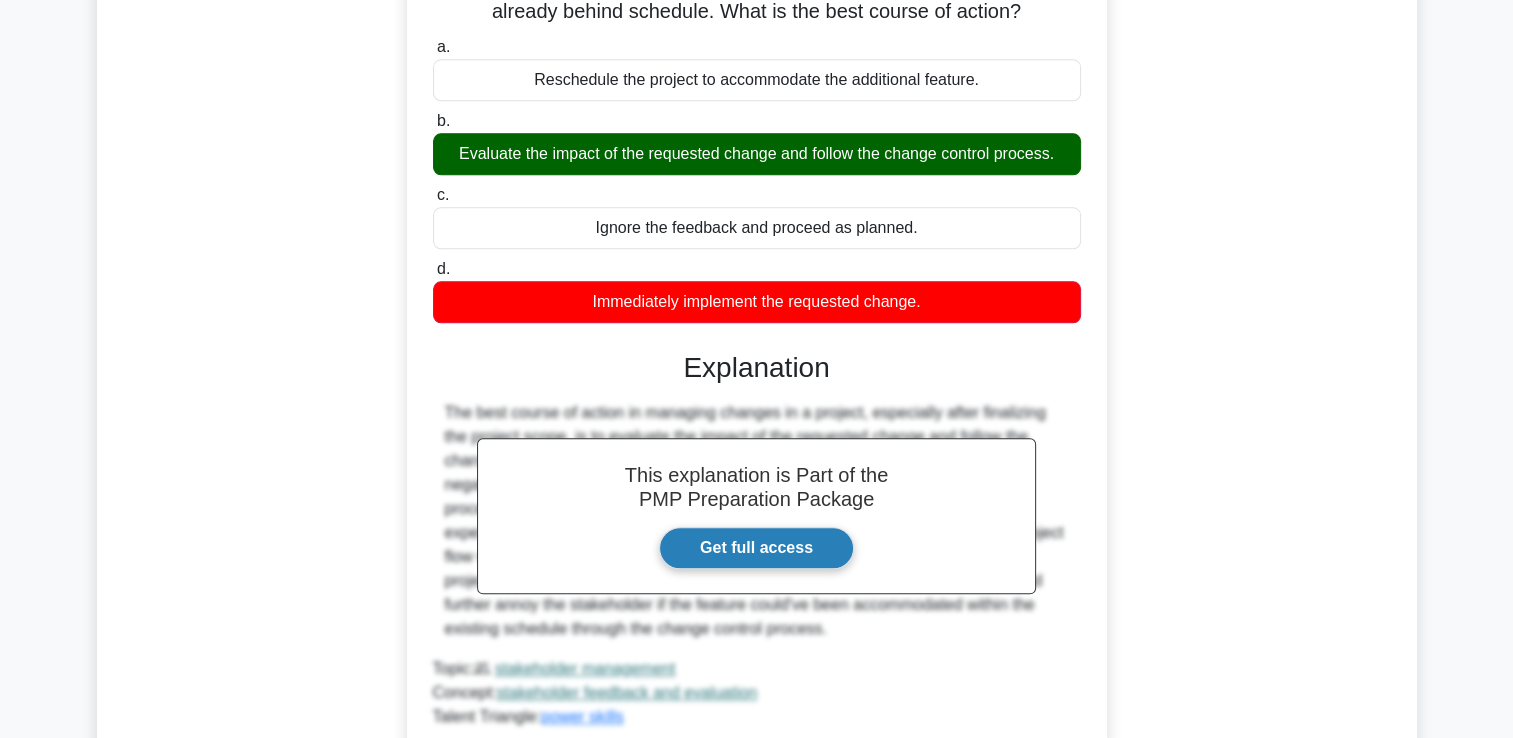 click on "Get full access" at bounding box center [756, 548] 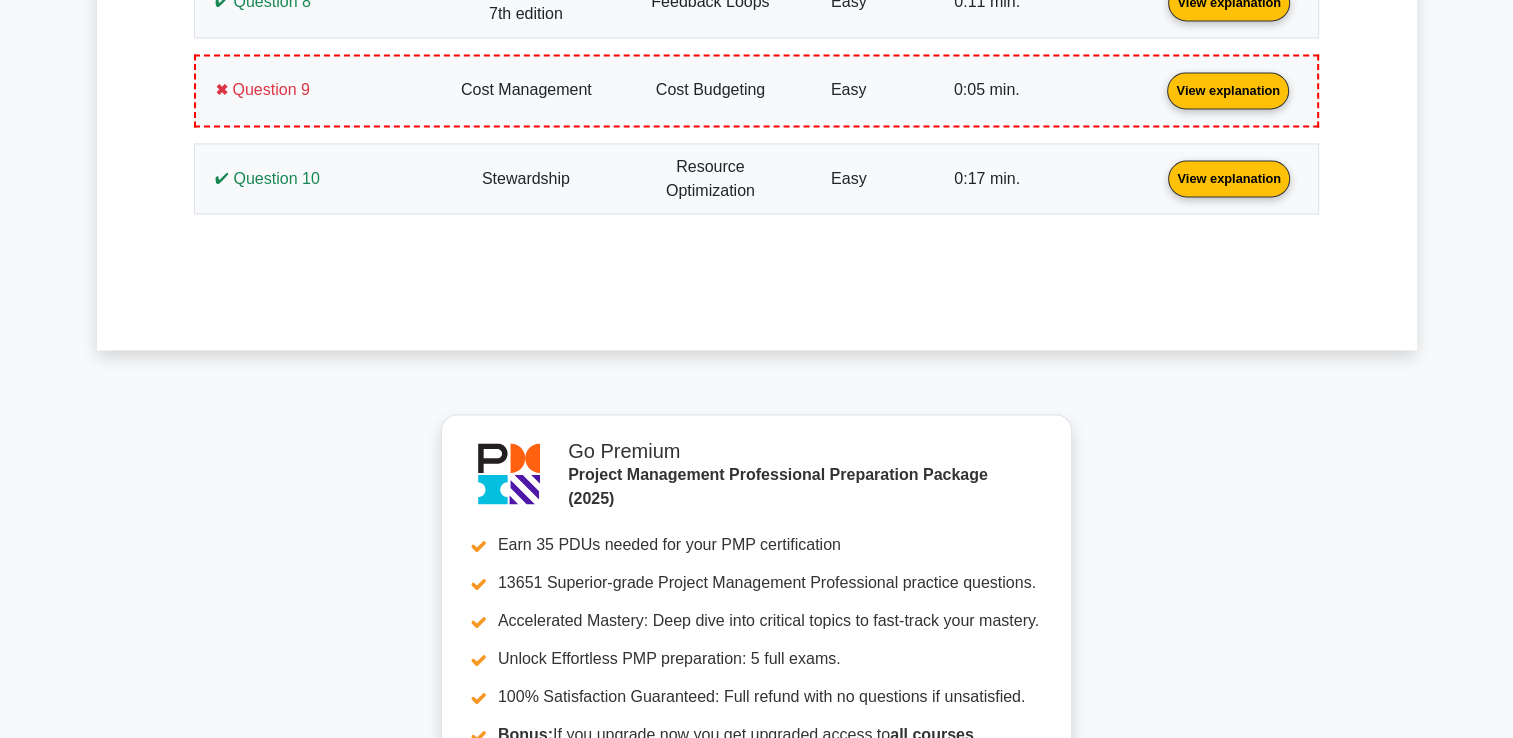 scroll, scrollTop: 3838, scrollLeft: 0, axis: vertical 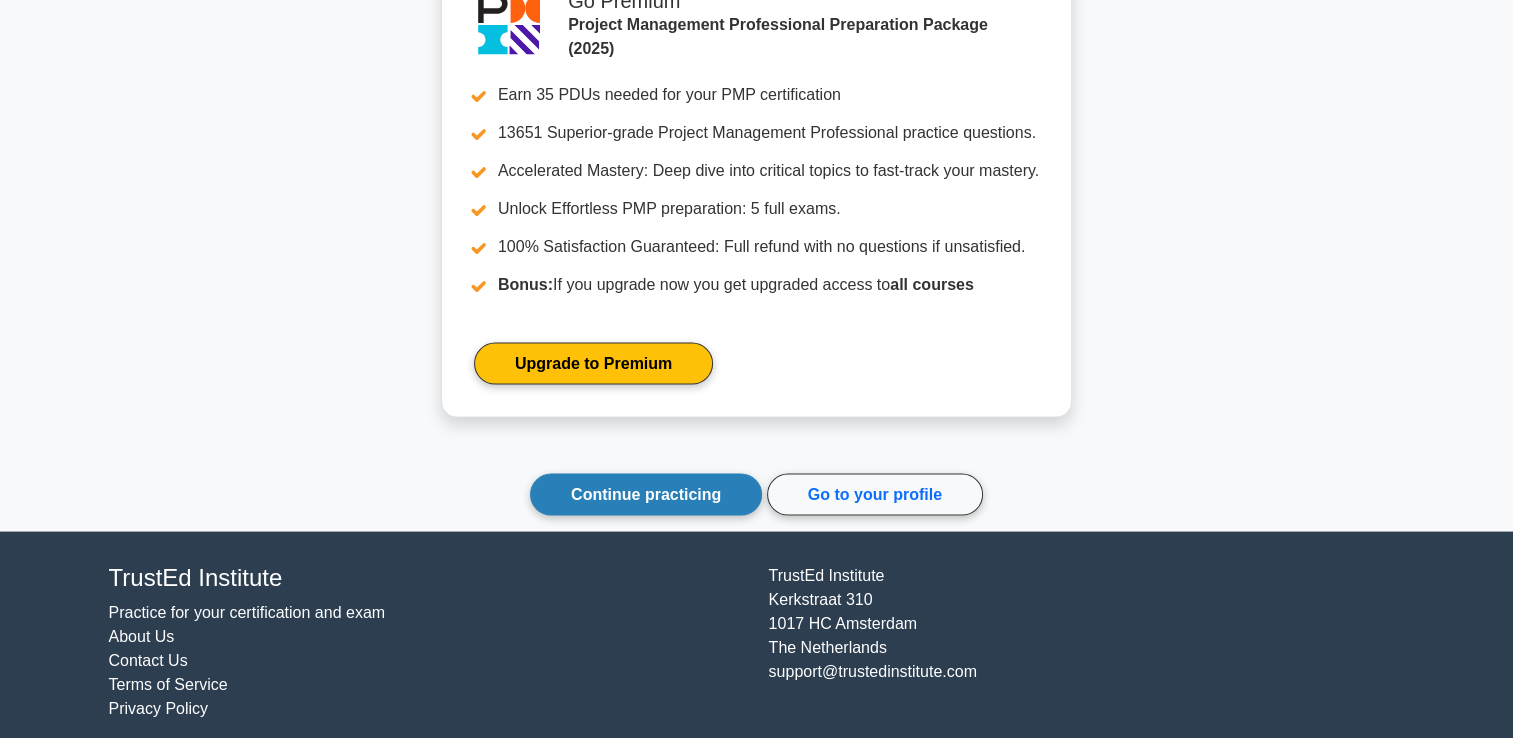 click on "Continue practicing" at bounding box center (646, 495) 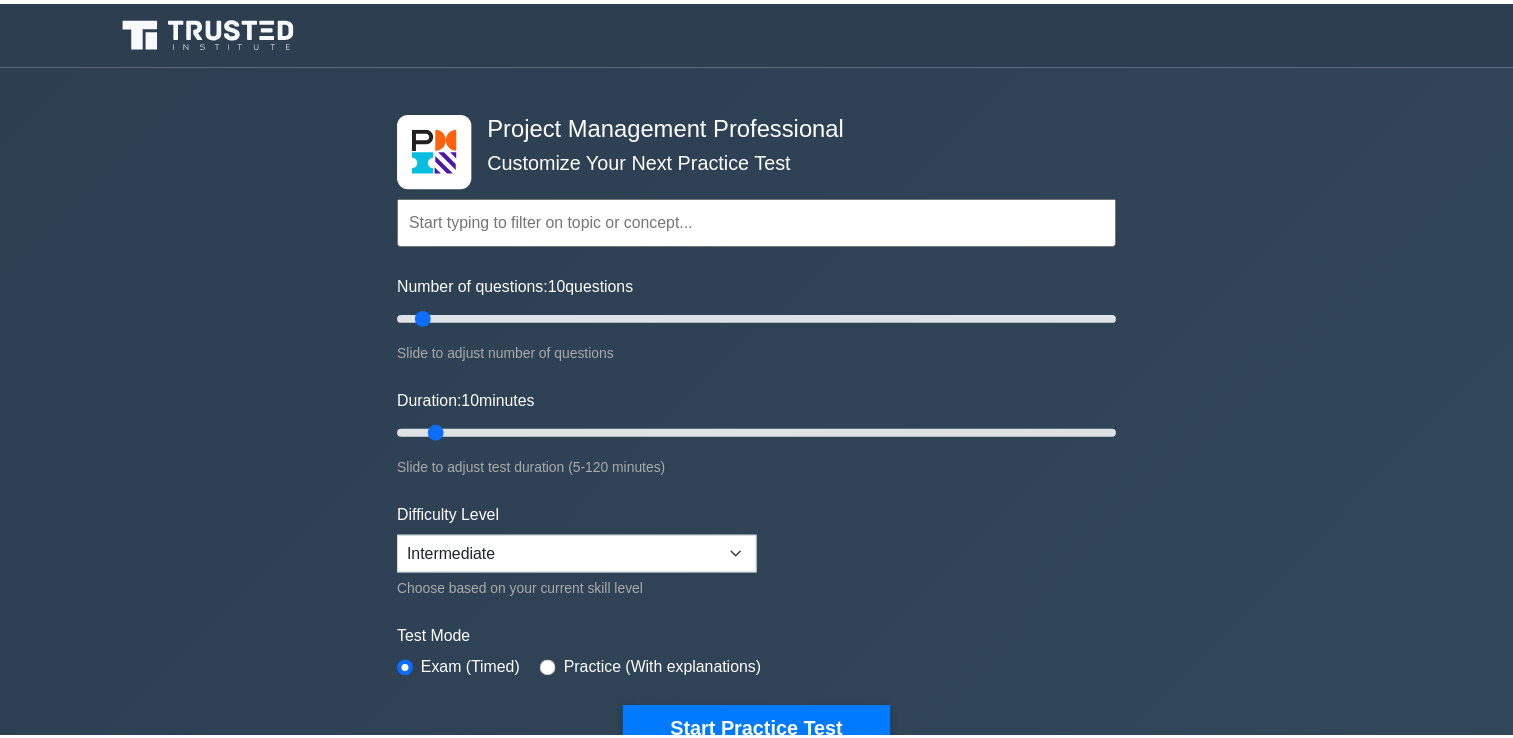 scroll, scrollTop: 0, scrollLeft: 0, axis: both 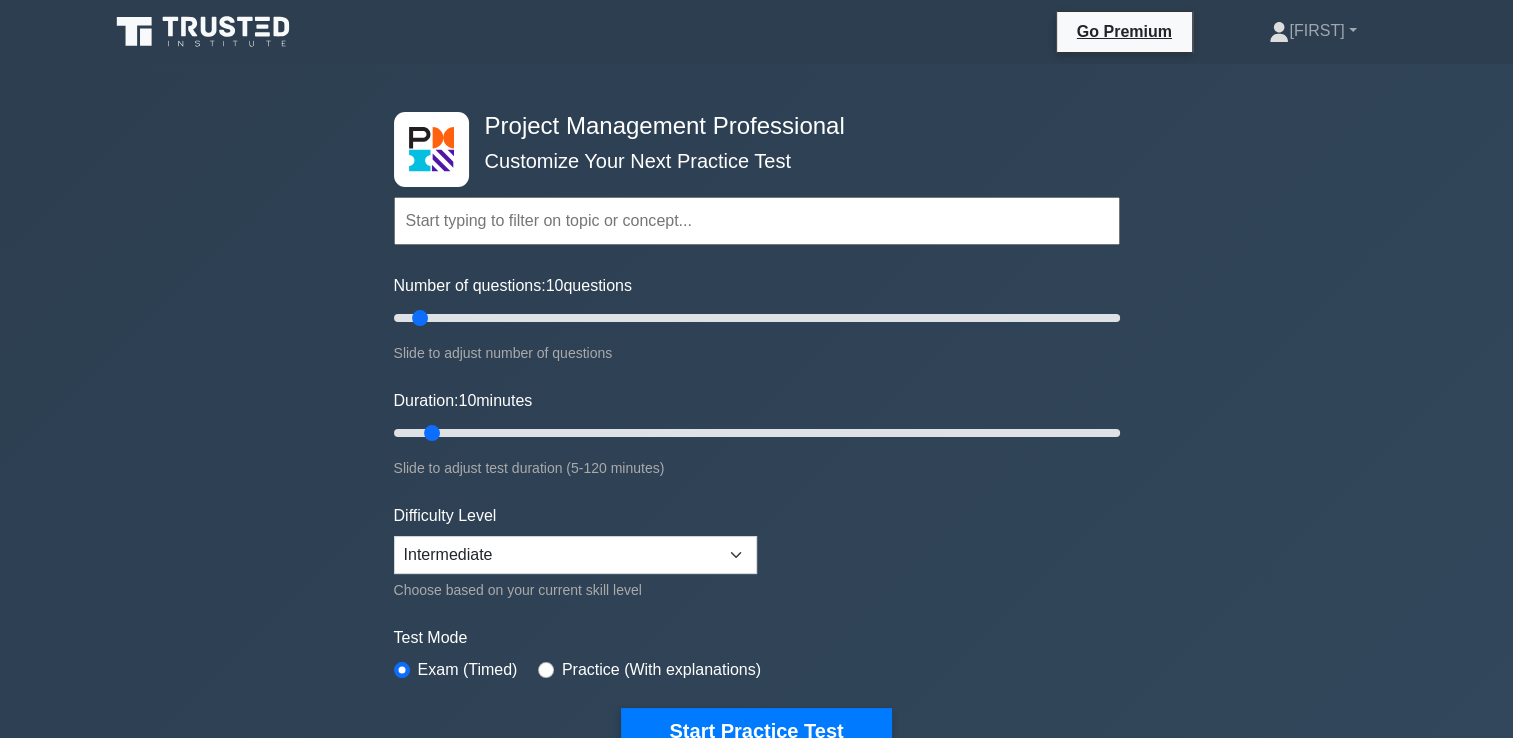 drag, startPoint x: 1378, startPoint y: 737, endPoint x: 1375, endPoint y: 707, distance: 30.149628 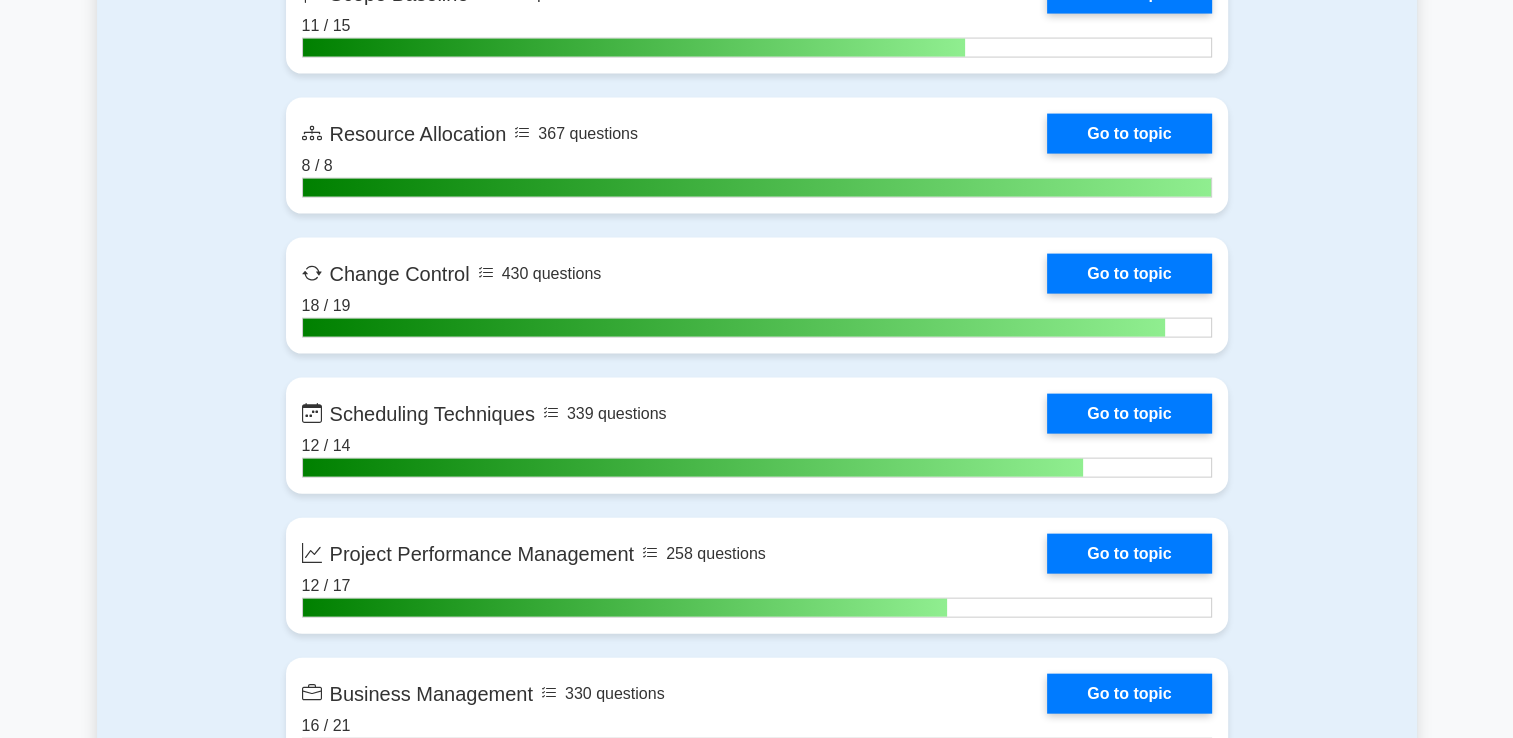 scroll, scrollTop: 4310, scrollLeft: 0, axis: vertical 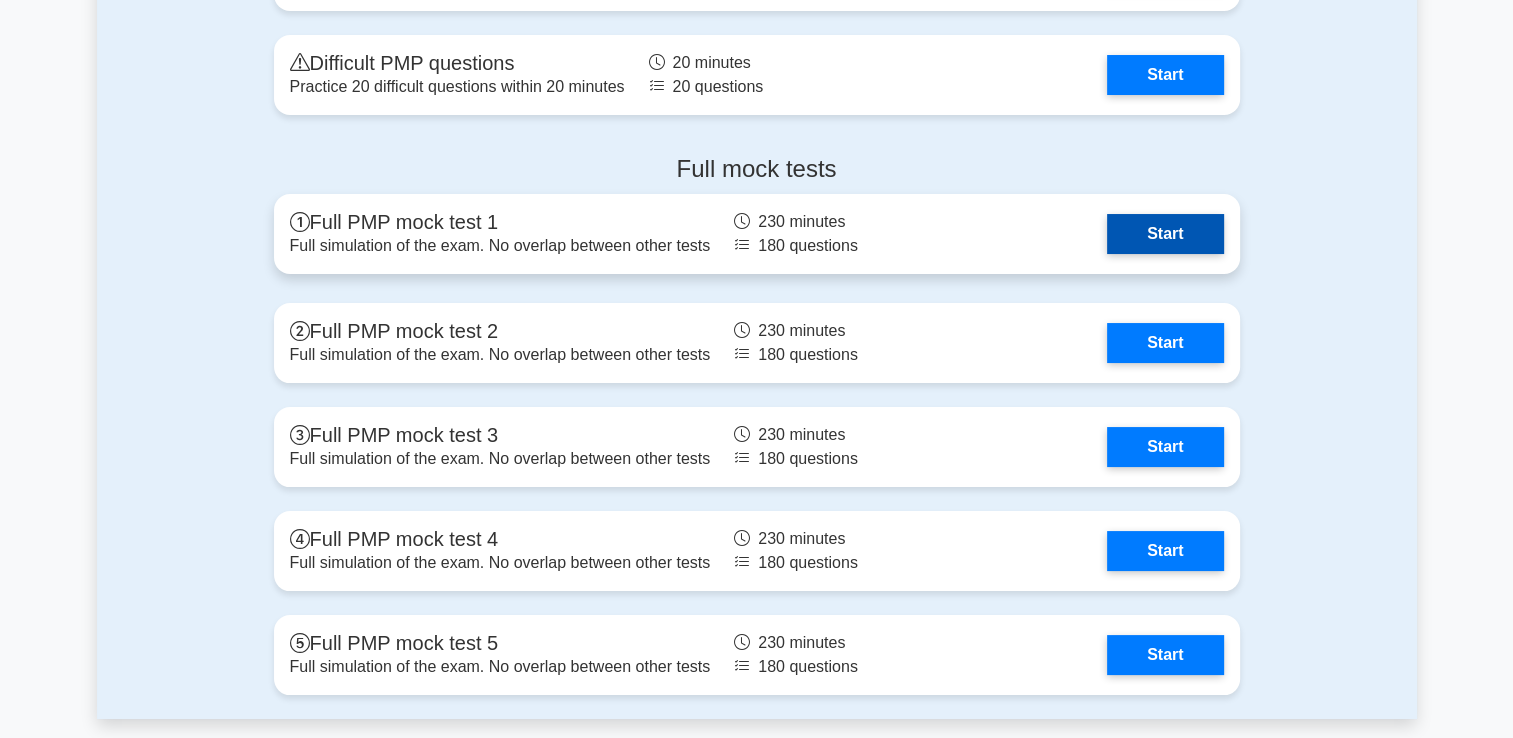 click on "Start" at bounding box center [1165, 234] 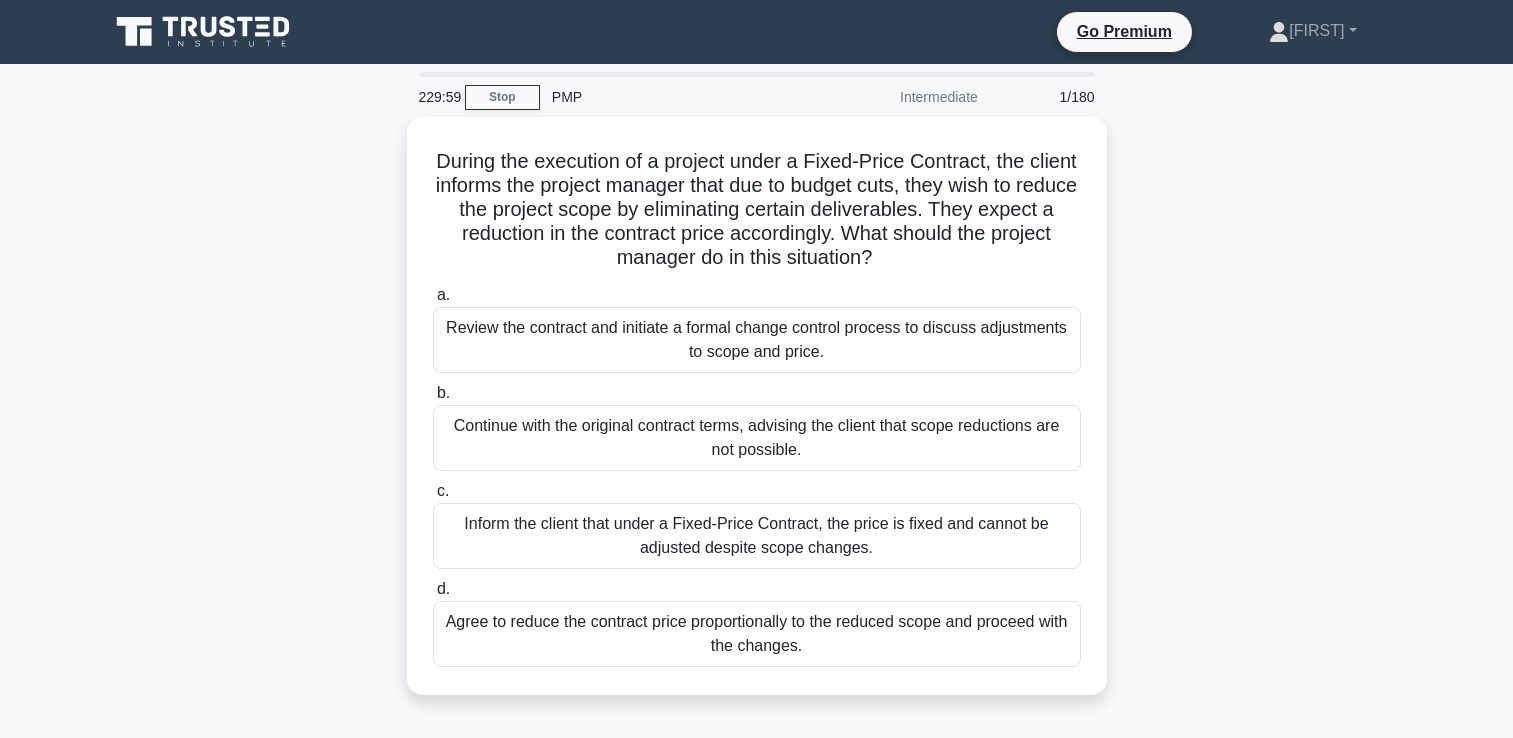 scroll, scrollTop: 0, scrollLeft: 0, axis: both 